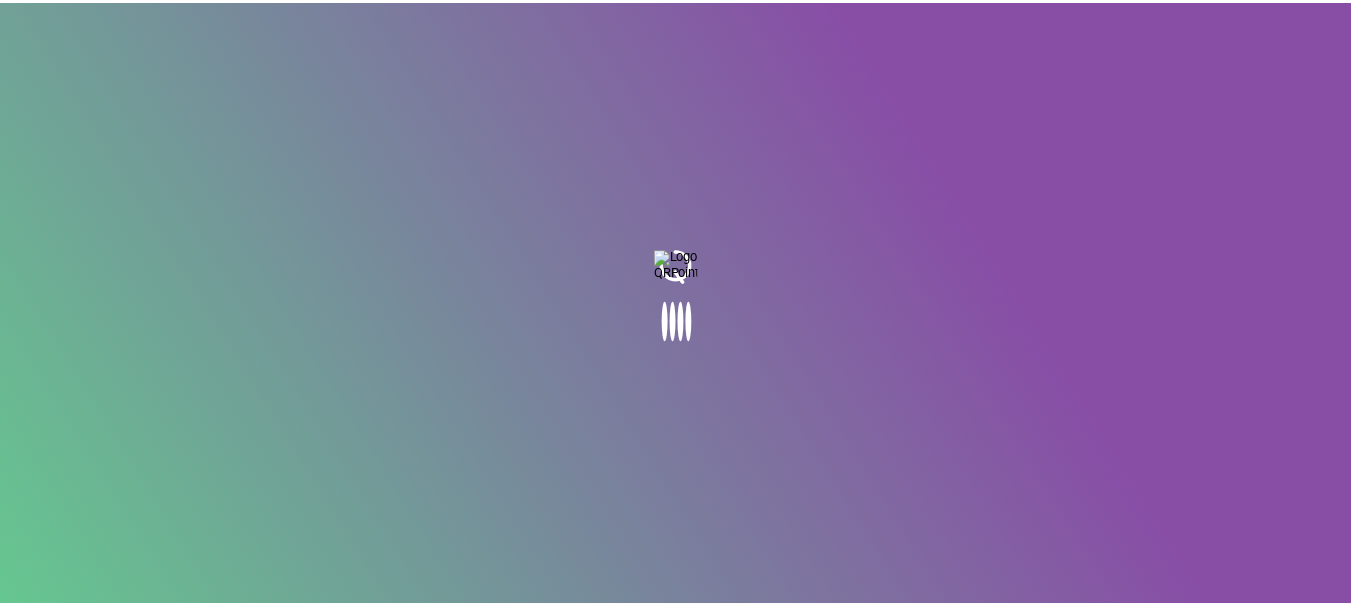 scroll, scrollTop: 0, scrollLeft: 0, axis: both 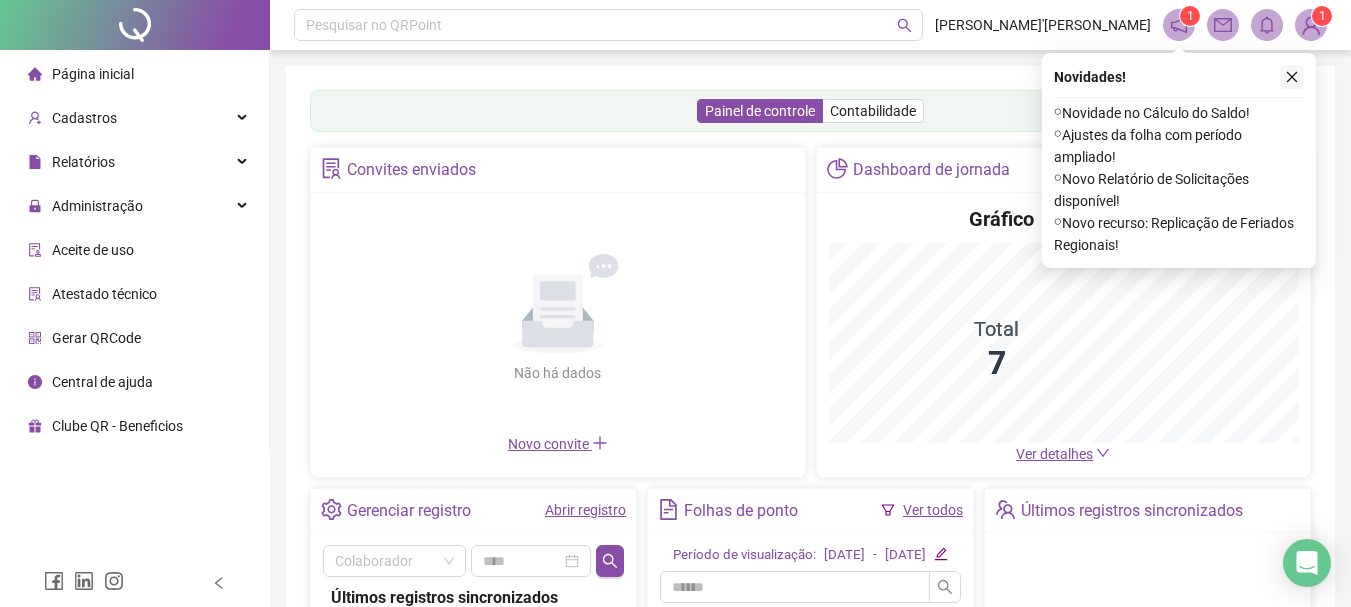 click 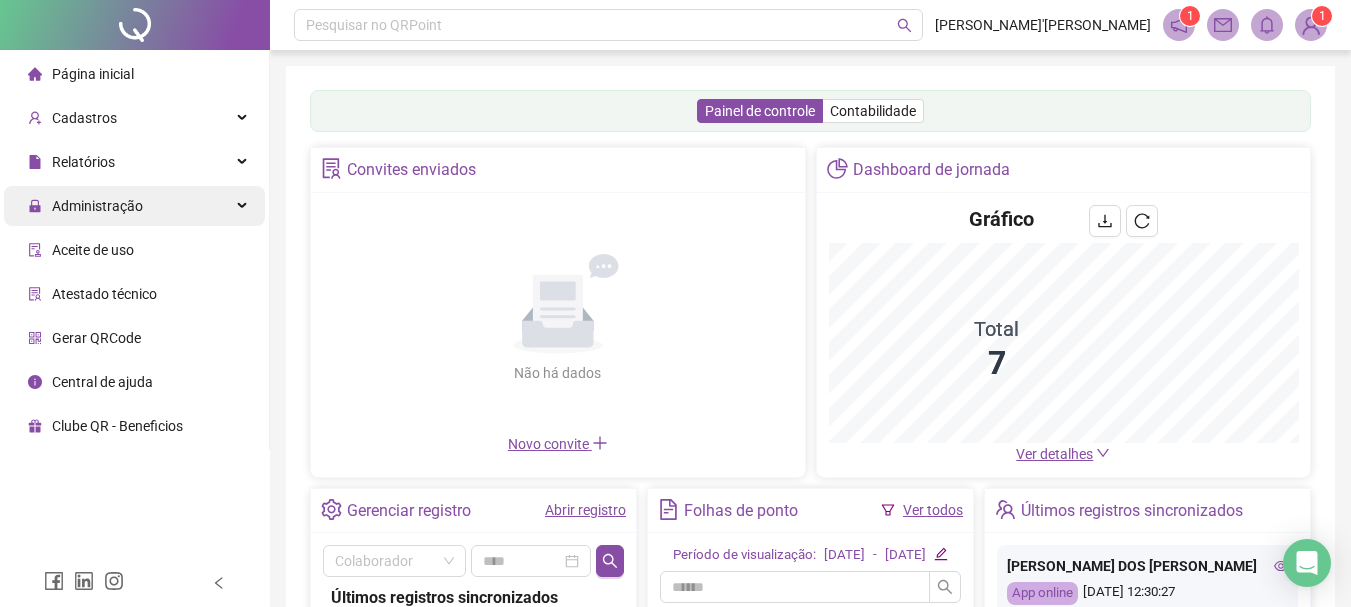 click on "Administração" at bounding box center [85, 206] 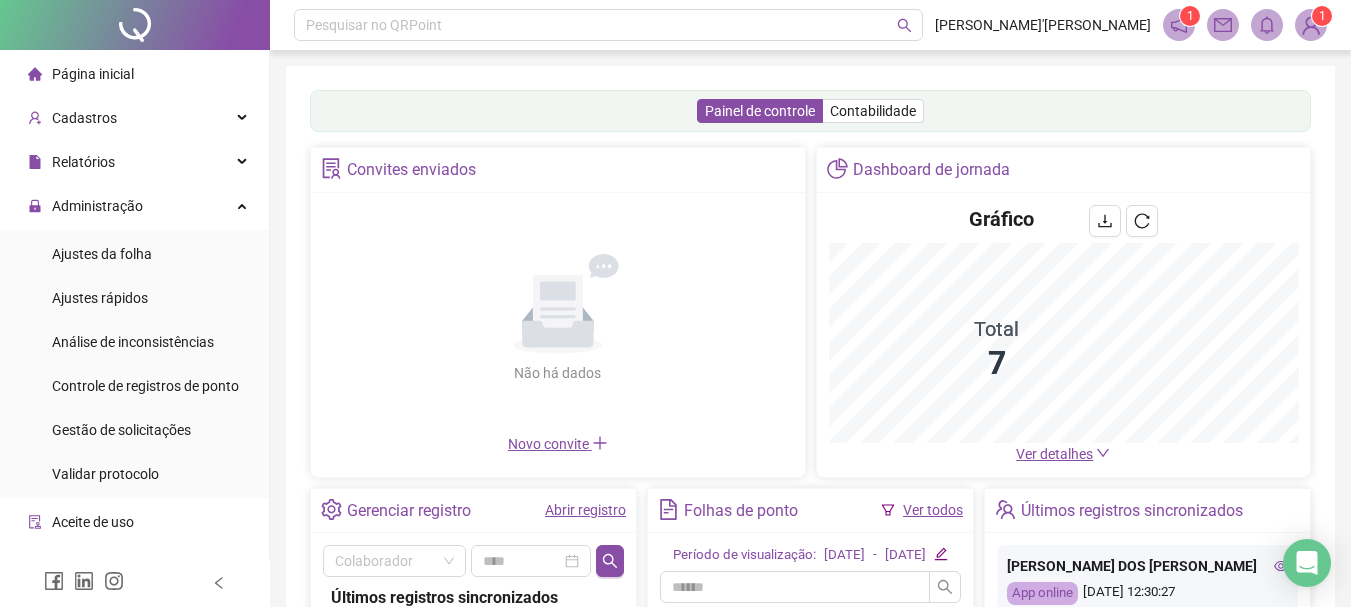 drag, startPoint x: 71, startPoint y: 258, endPoint x: 251, endPoint y: 261, distance: 180.025 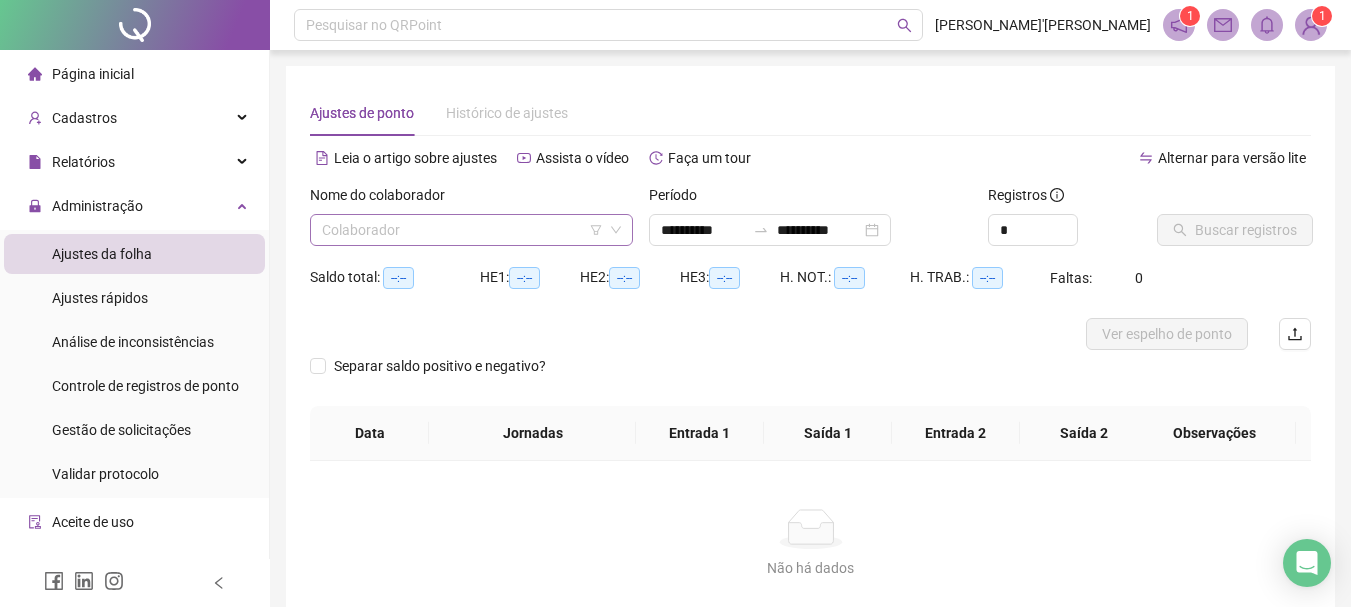 type on "**********" 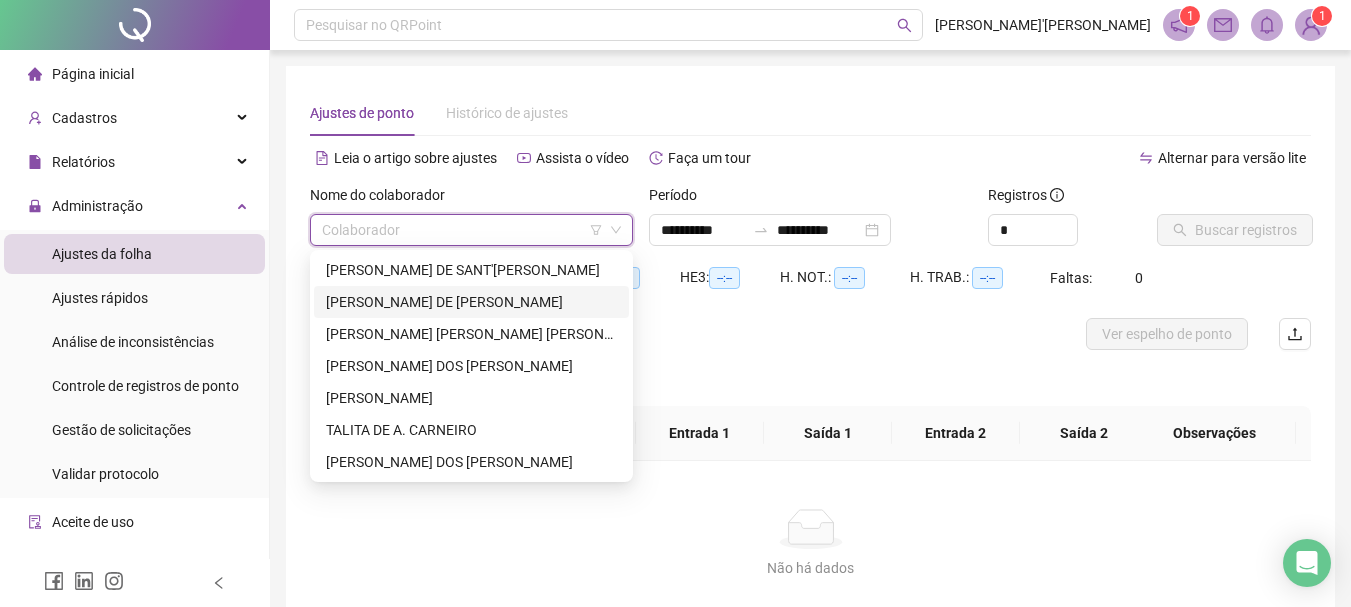 click on "[PERSON_NAME] DE [PERSON_NAME]" at bounding box center [471, 302] 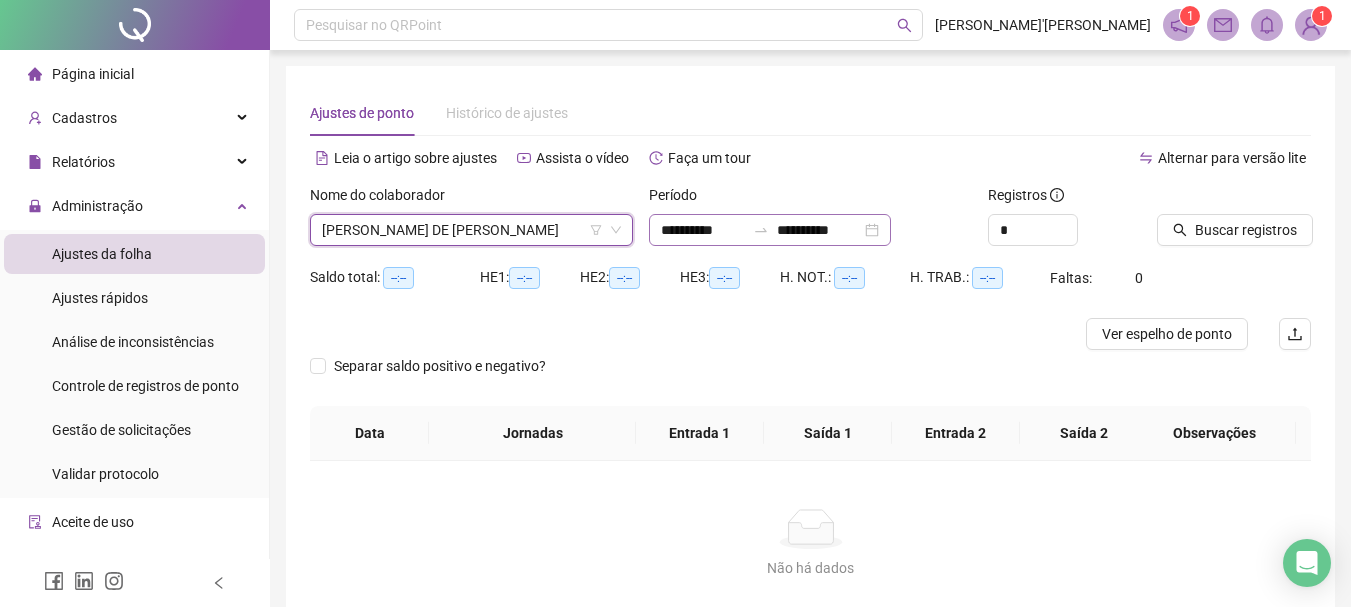 click on "**********" at bounding box center (770, 230) 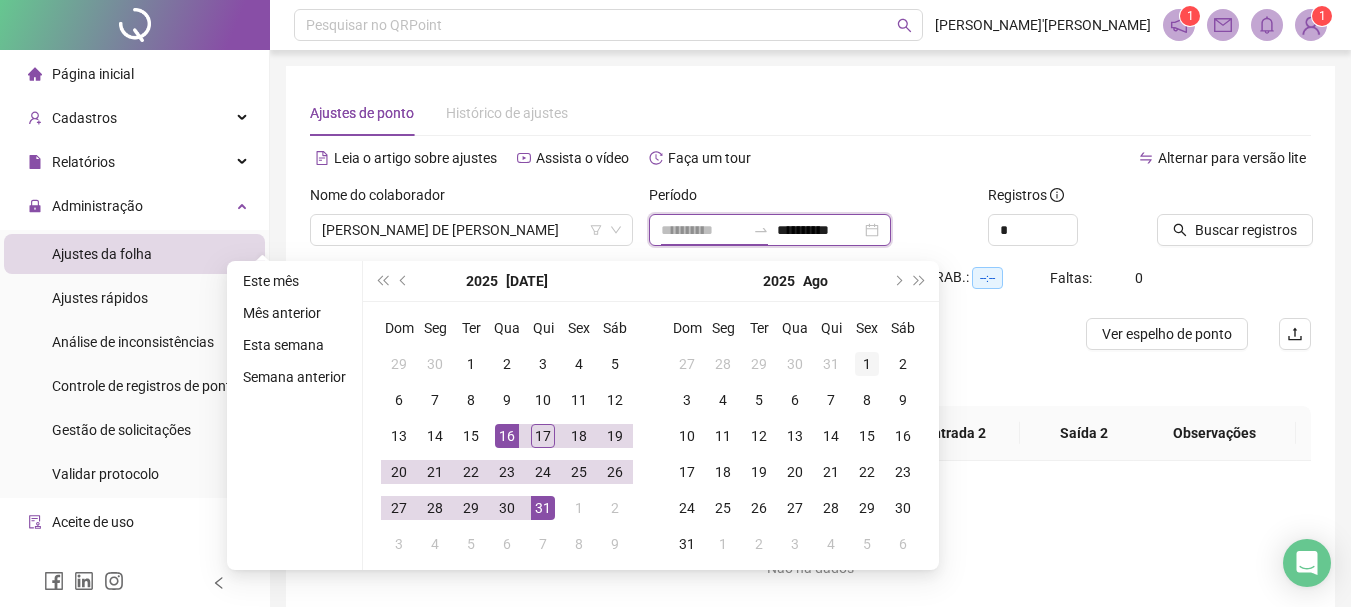 type on "**********" 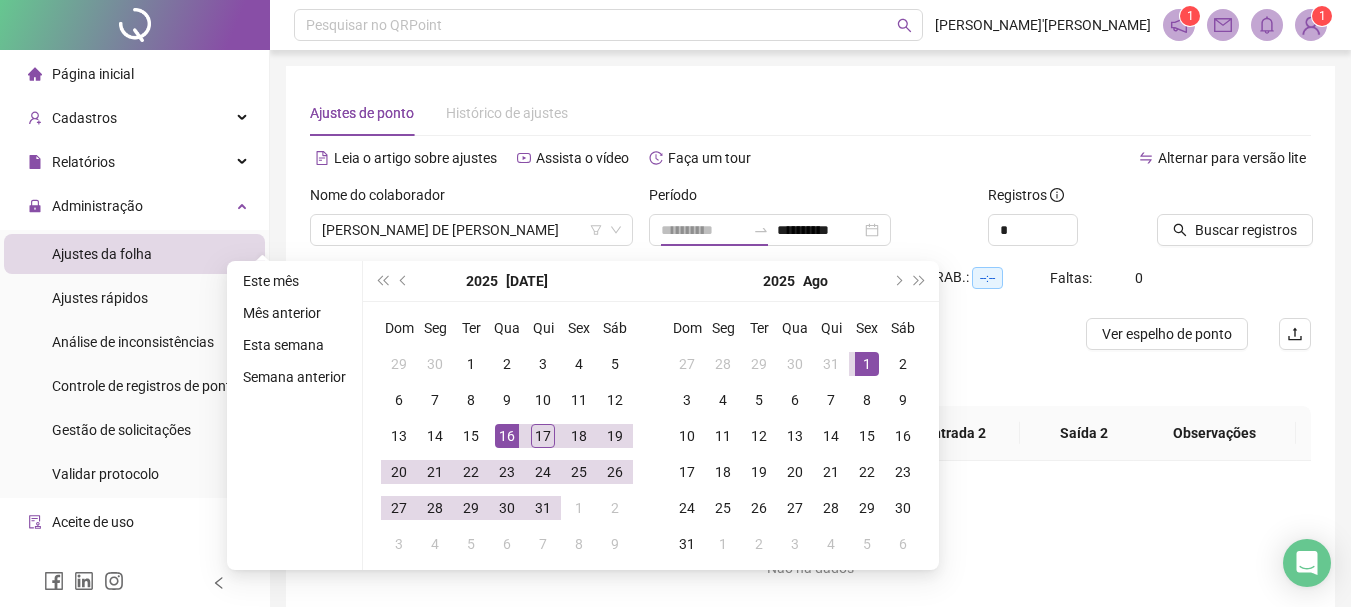 click on "1" at bounding box center [867, 364] 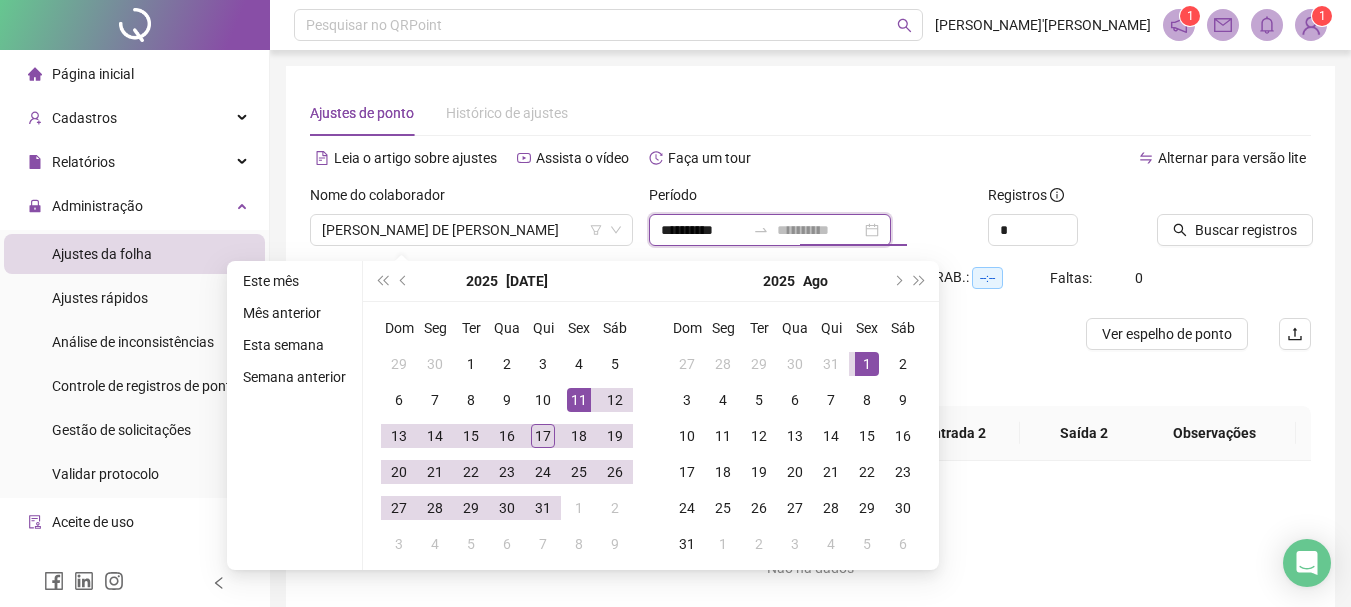 type on "**********" 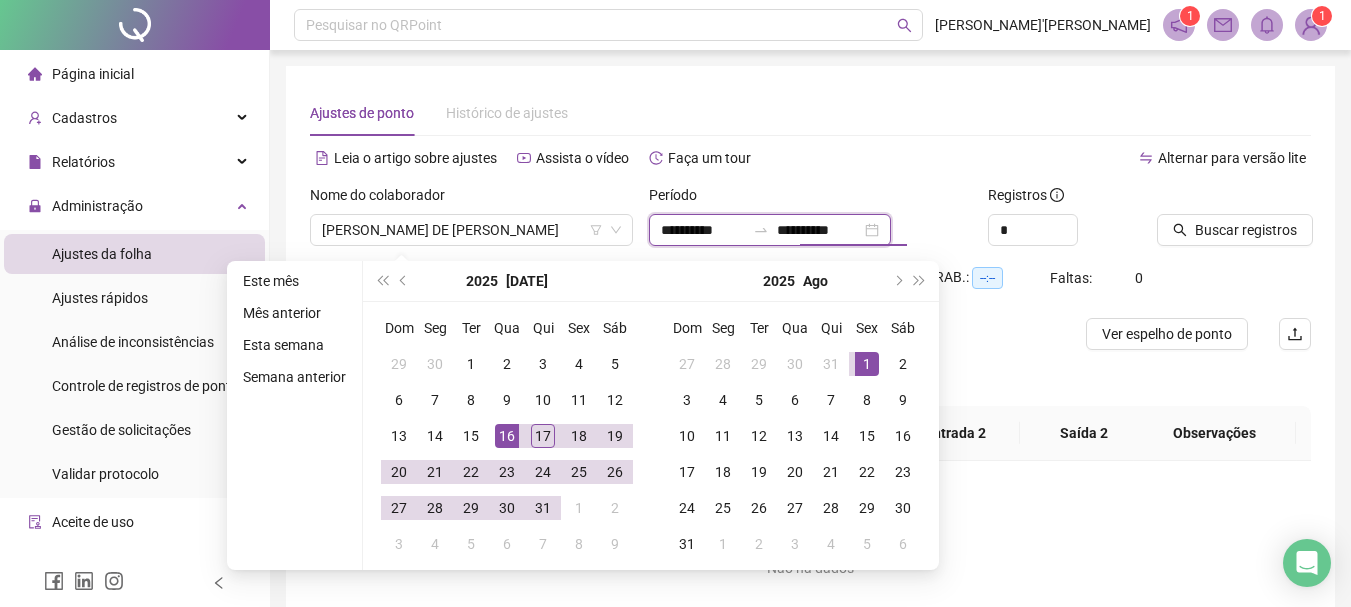 type on "**********" 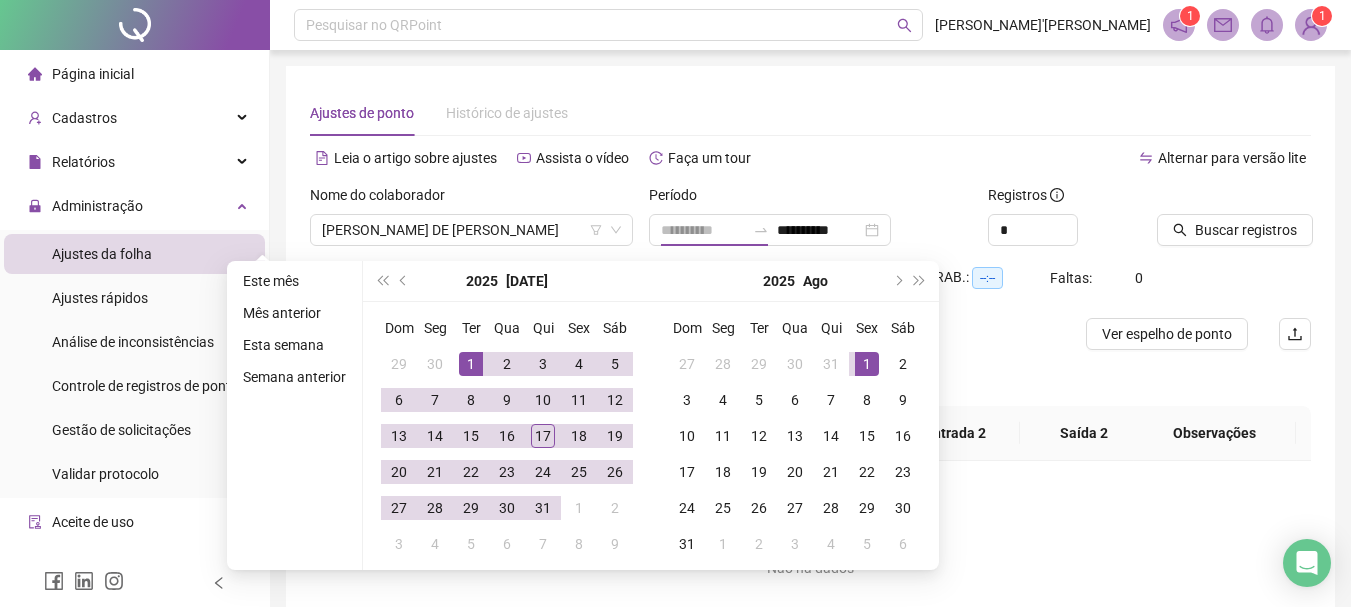click on "1" at bounding box center (471, 364) 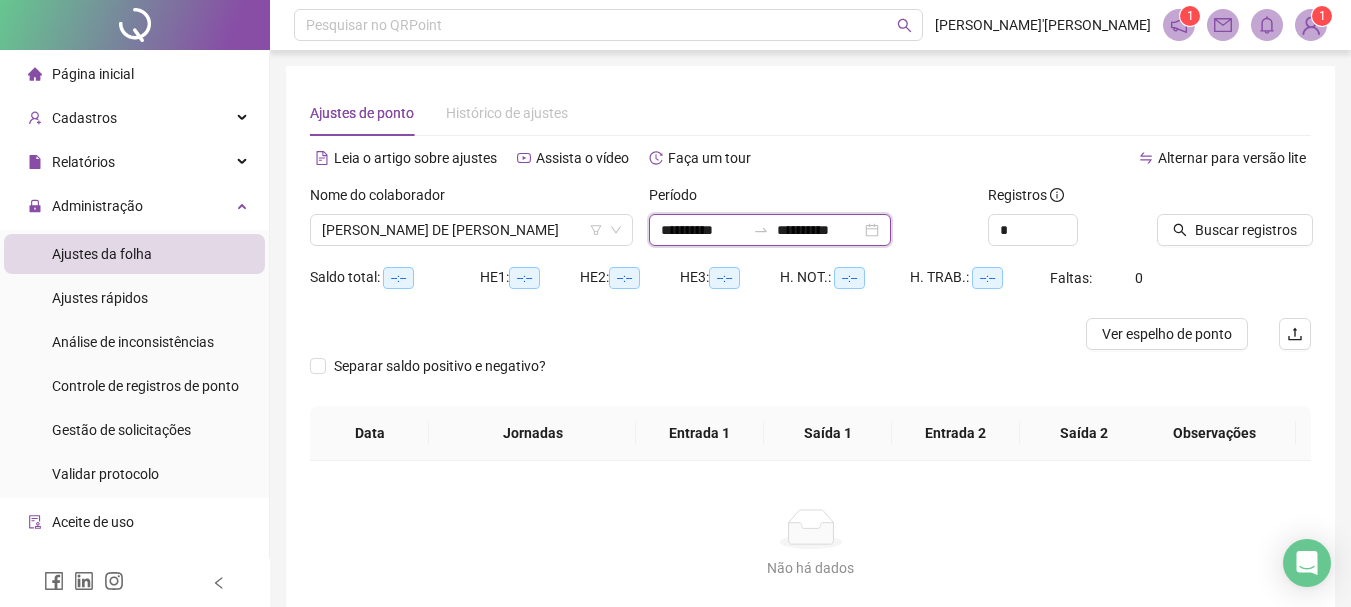 click on "**********" at bounding box center (703, 230) 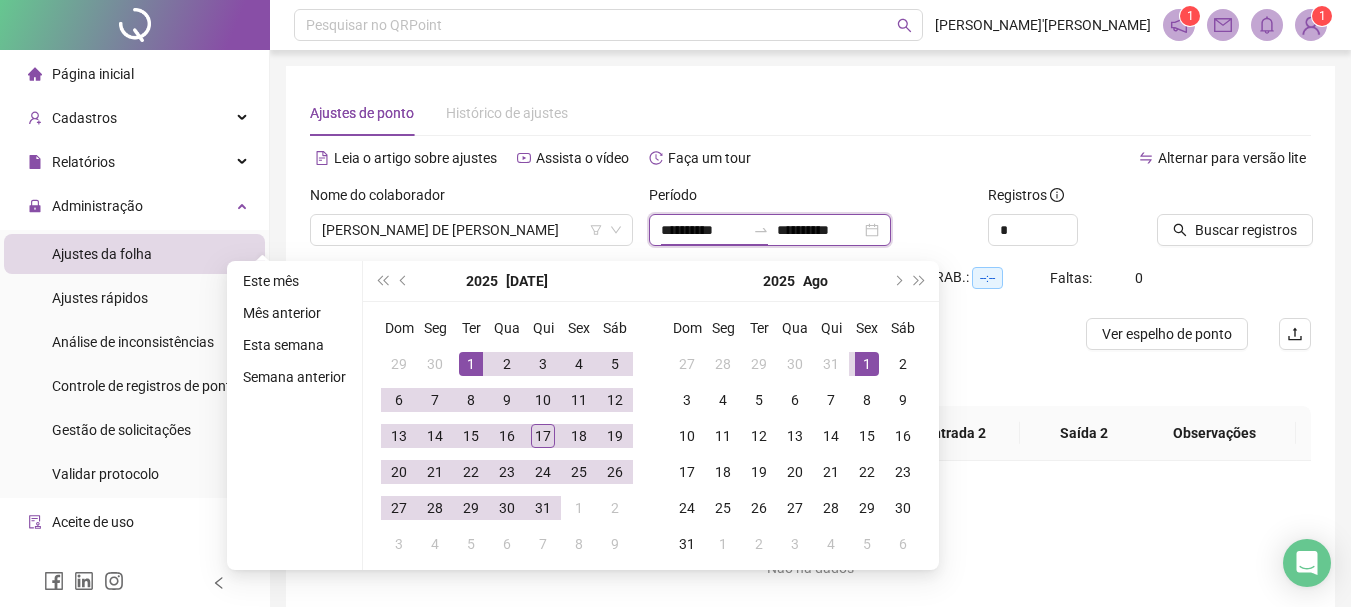 type on "**********" 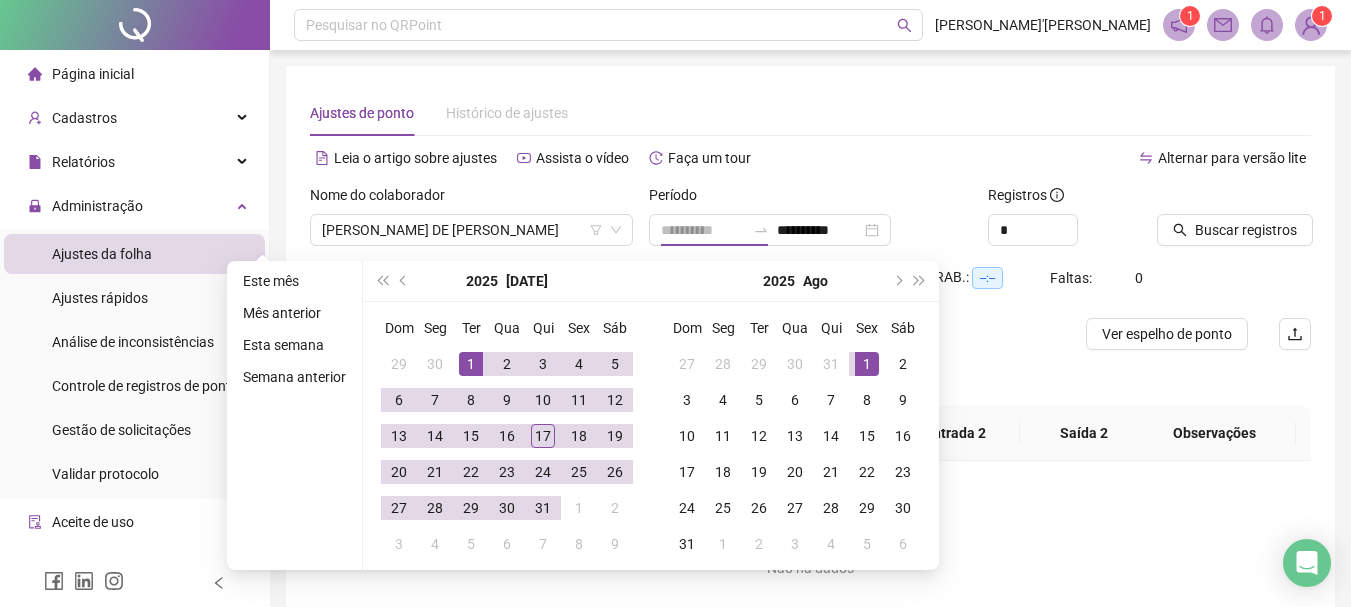 click on "1" at bounding box center [471, 364] 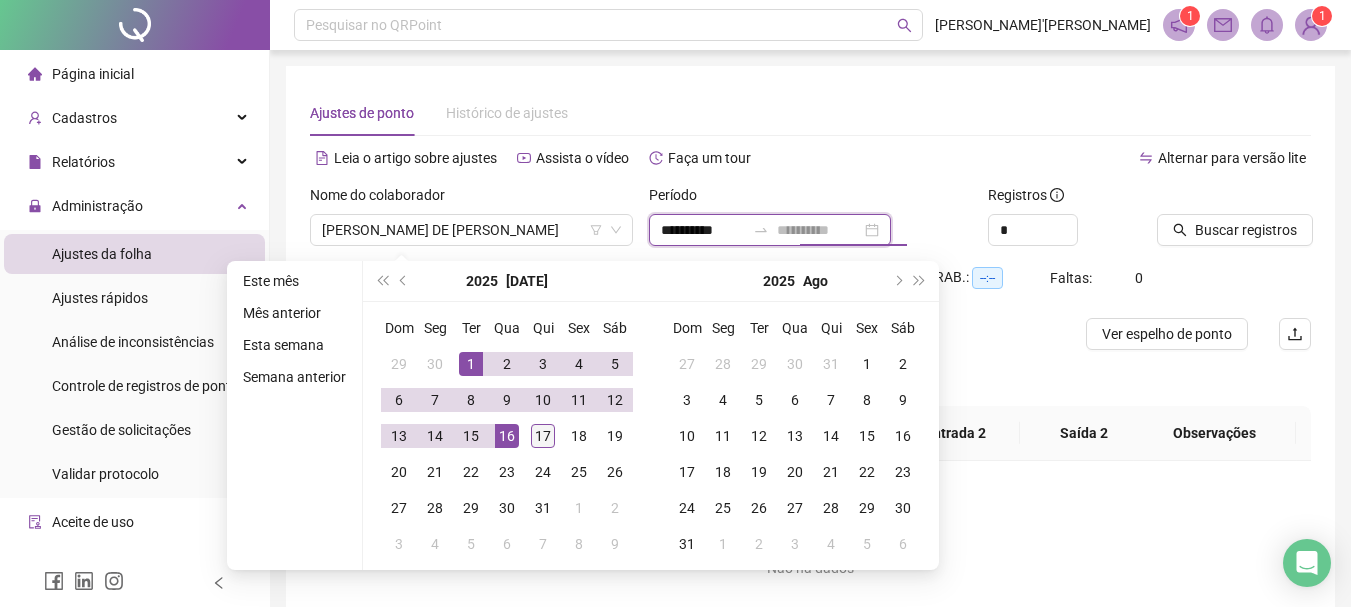 type on "**********" 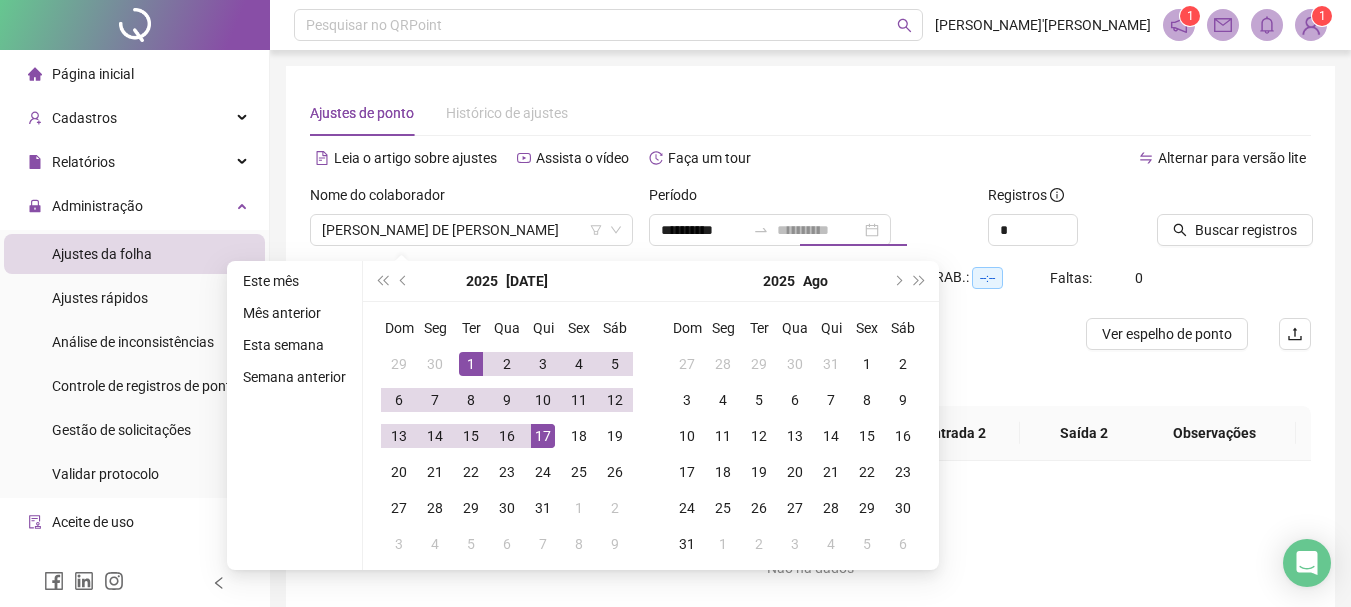 click on "17" at bounding box center (543, 436) 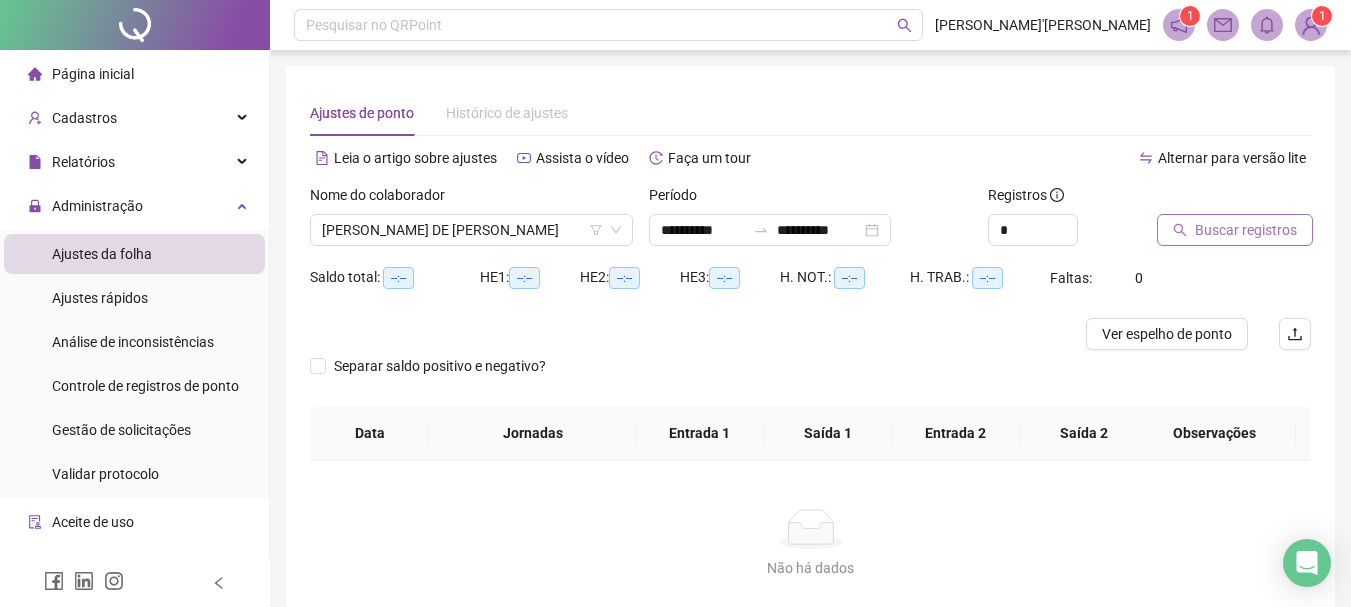 click on "Buscar registros" at bounding box center [1246, 230] 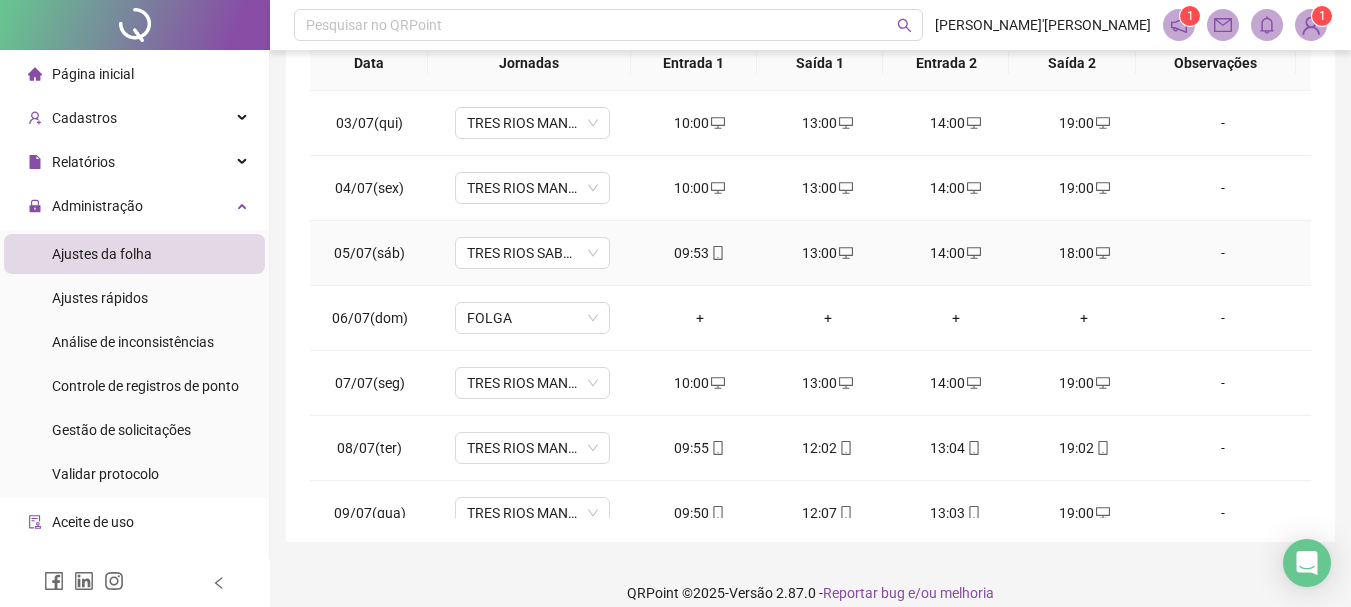 scroll, scrollTop: 415, scrollLeft: 0, axis: vertical 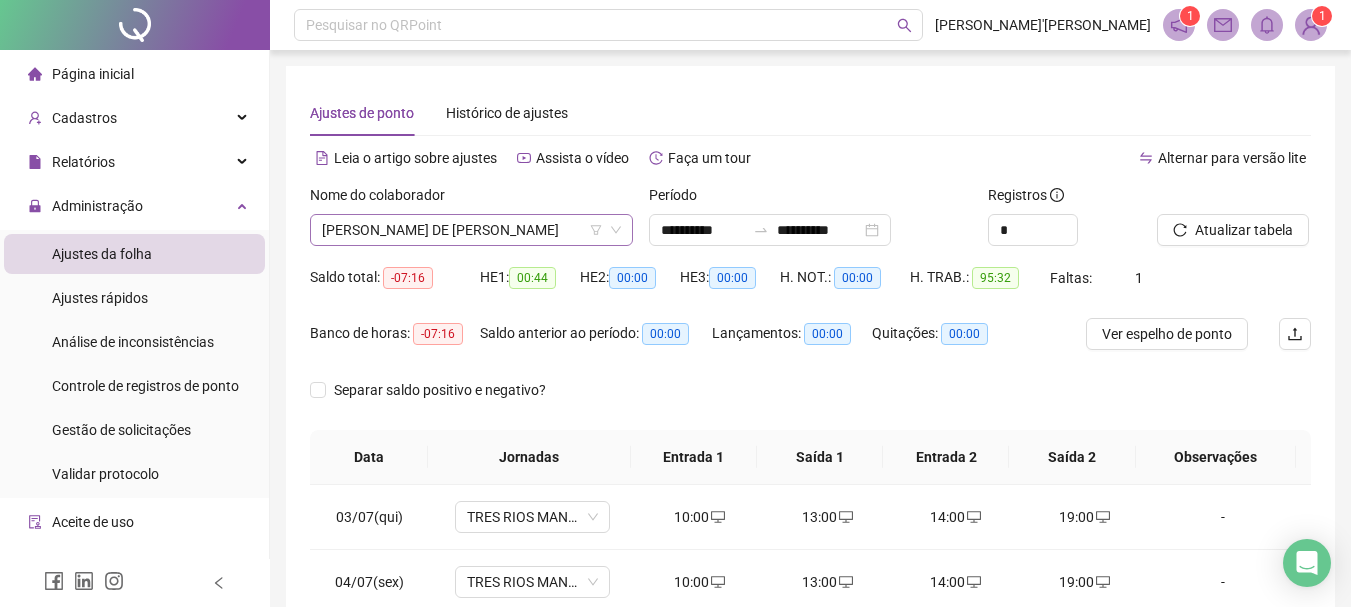 click on "[PERSON_NAME] DE [PERSON_NAME]" at bounding box center (471, 230) 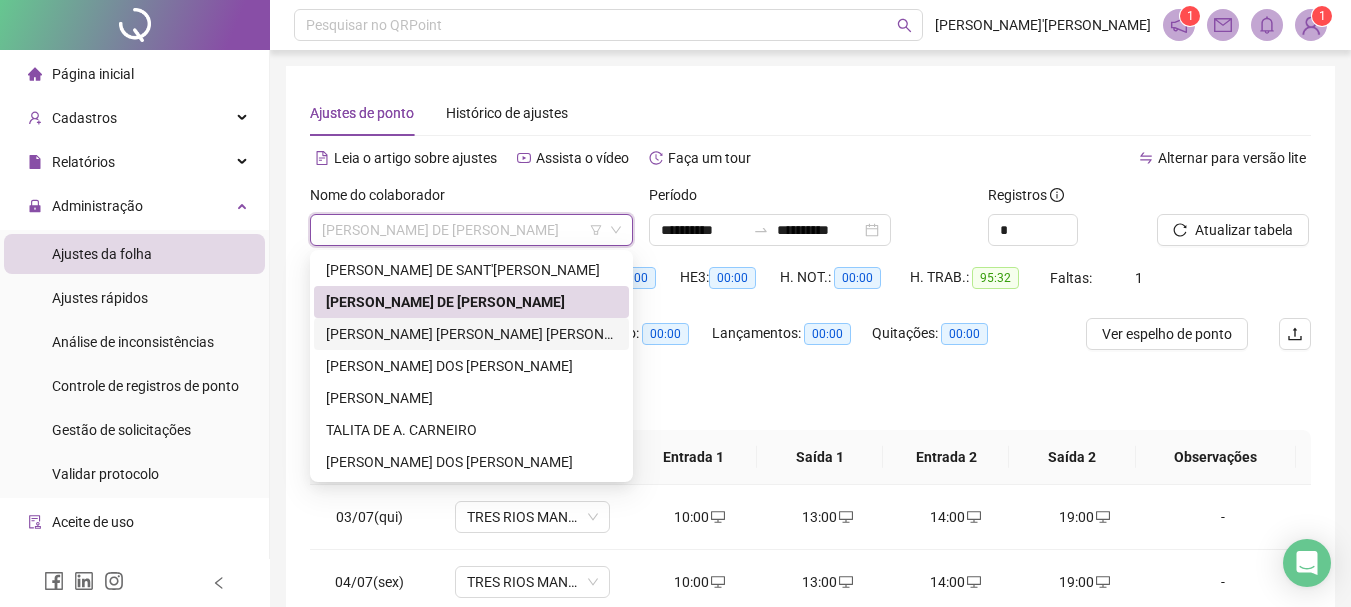 click on "[PERSON_NAME] [PERSON_NAME] [PERSON_NAME]" at bounding box center (471, 334) 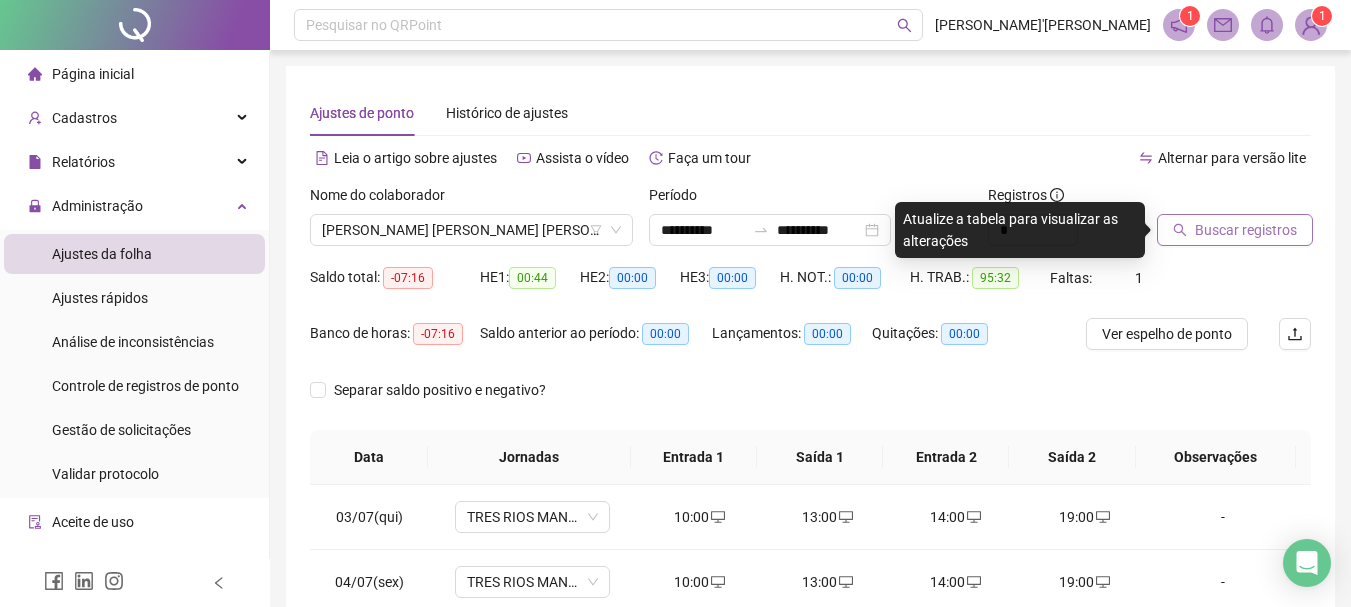click on "Buscar registros" at bounding box center [1246, 230] 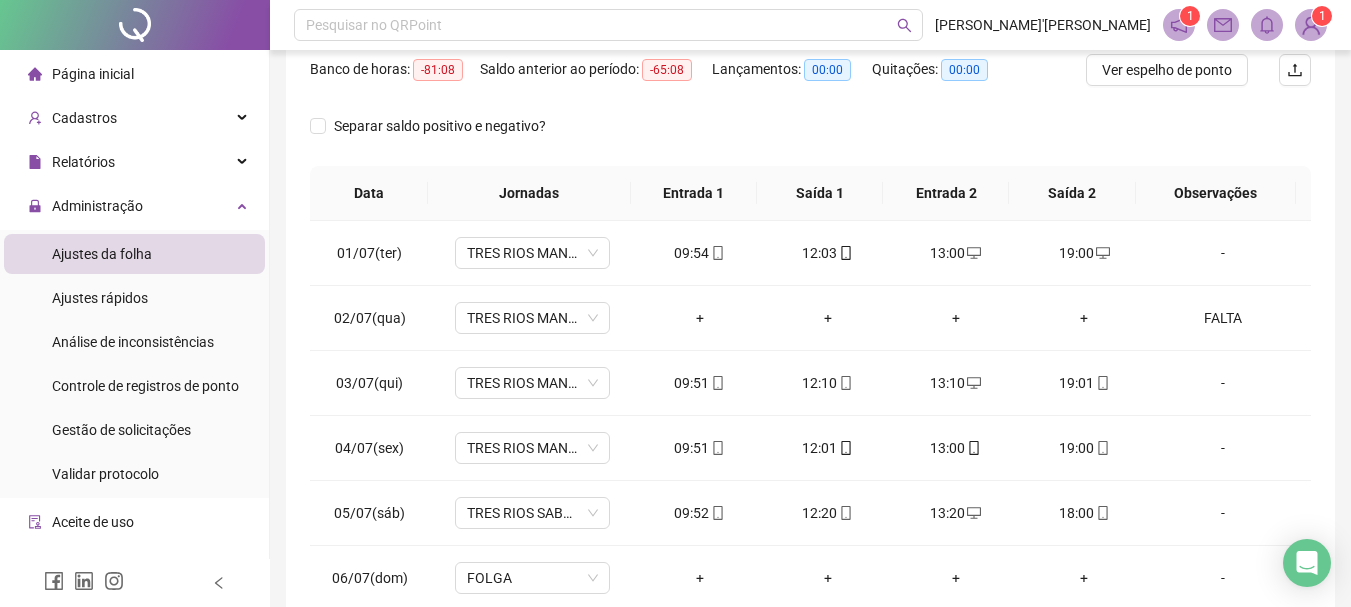 scroll, scrollTop: 415, scrollLeft: 0, axis: vertical 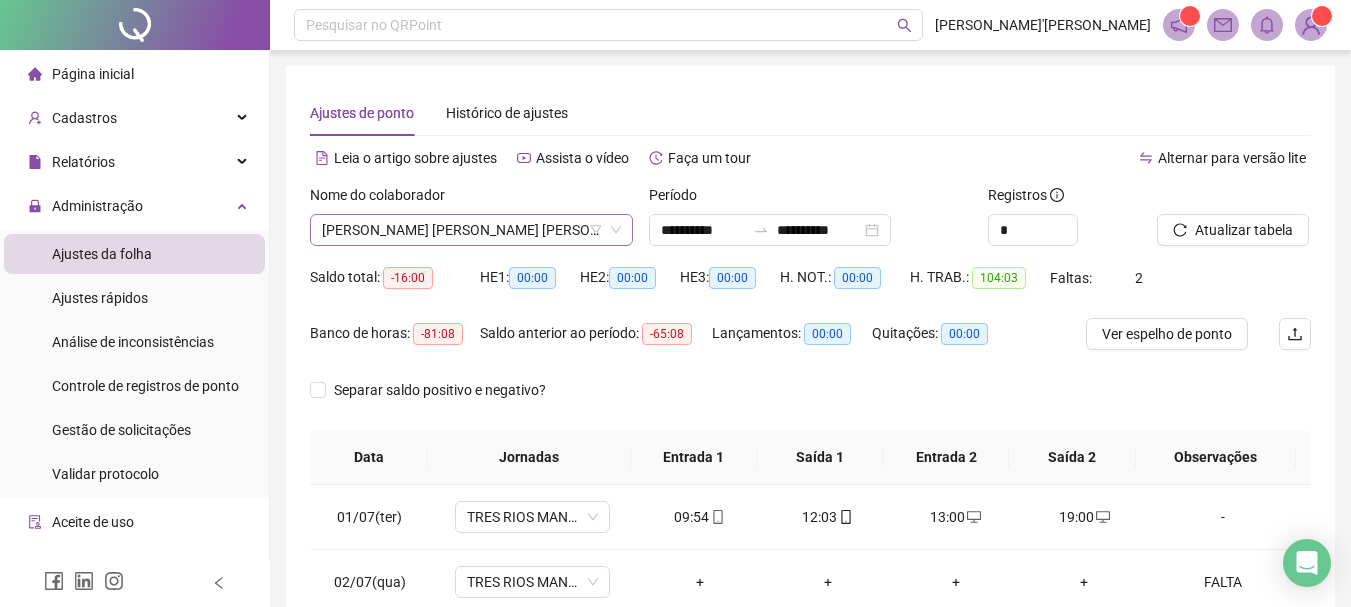 click on "[PERSON_NAME] [PERSON_NAME] [PERSON_NAME]" at bounding box center (471, 230) 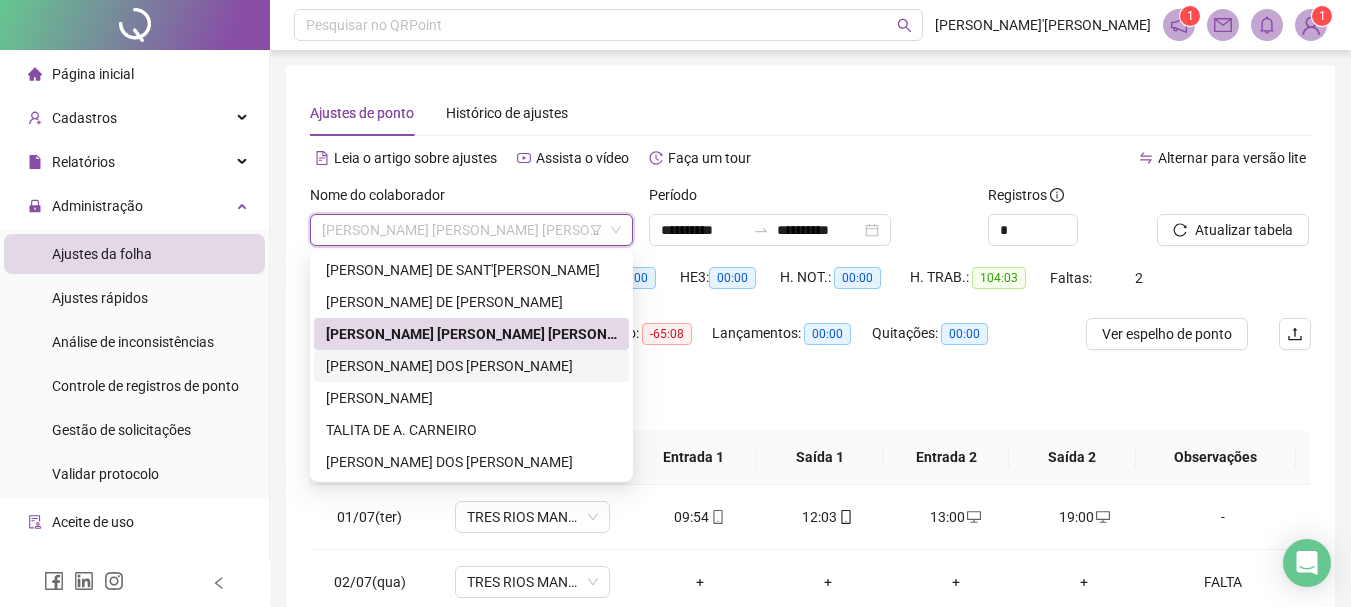 click on "[PERSON_NAME] DOS [PERSON_NAME]" at bounding box center (471, 366) 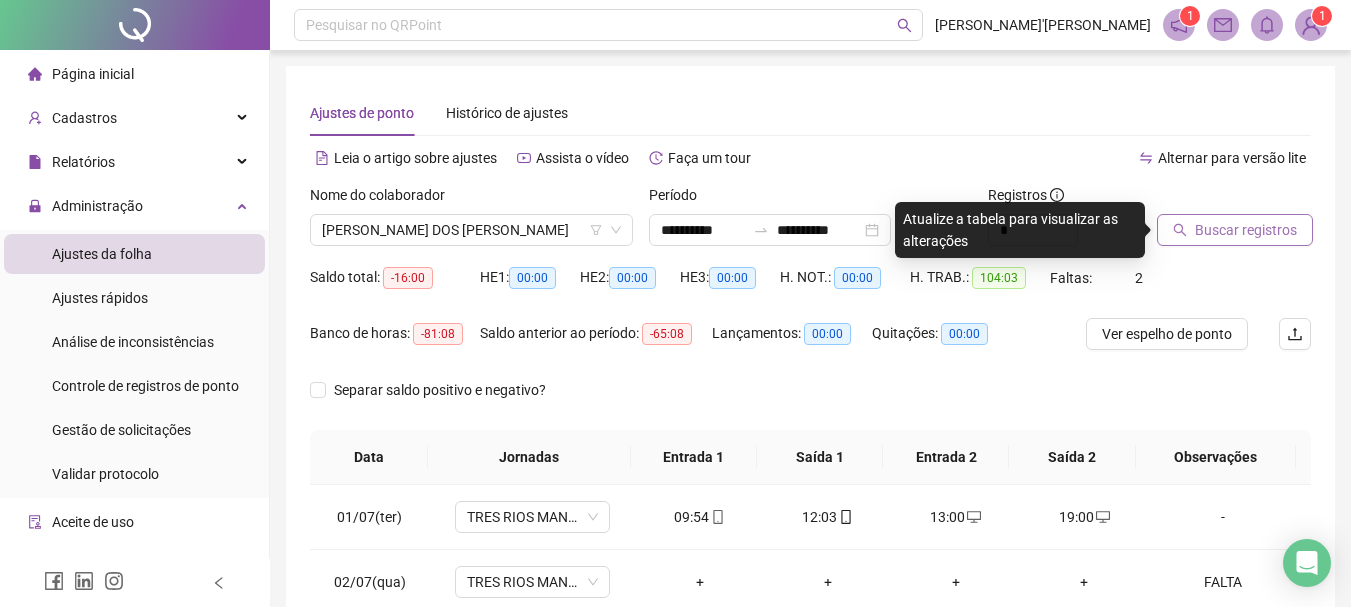 click on "Buscar registros" at bounding box center (1246, 230) 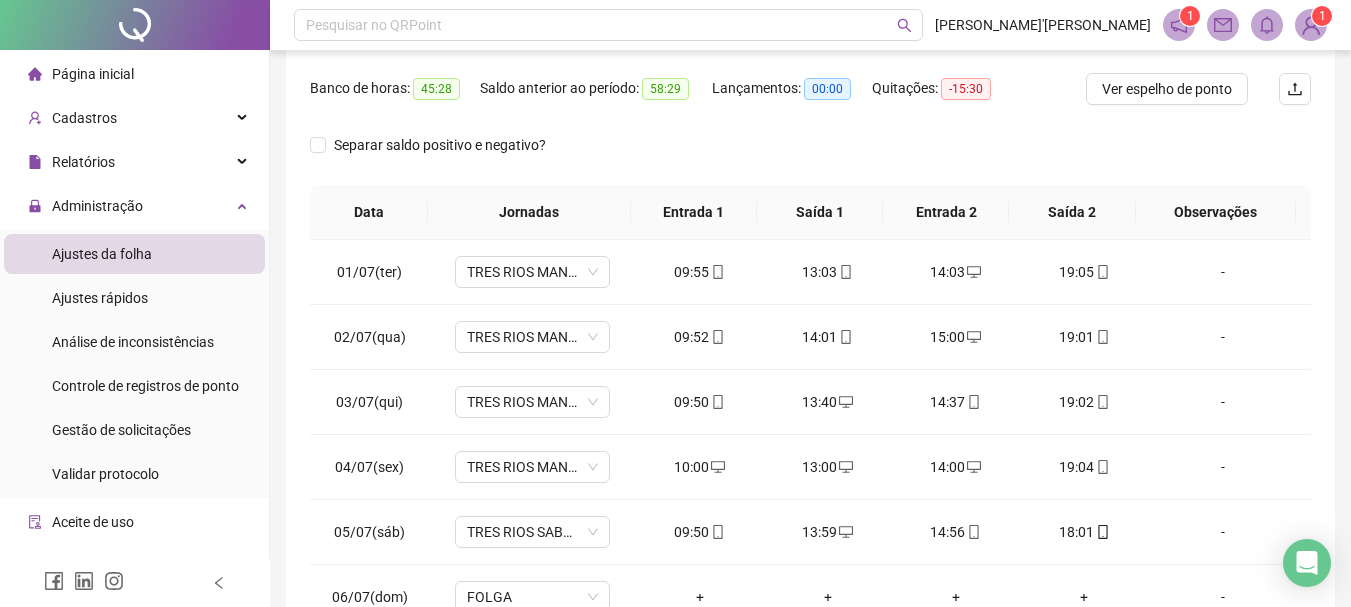 scroll, scrollTop: 400, scrollLeft: 0, axis: vertical 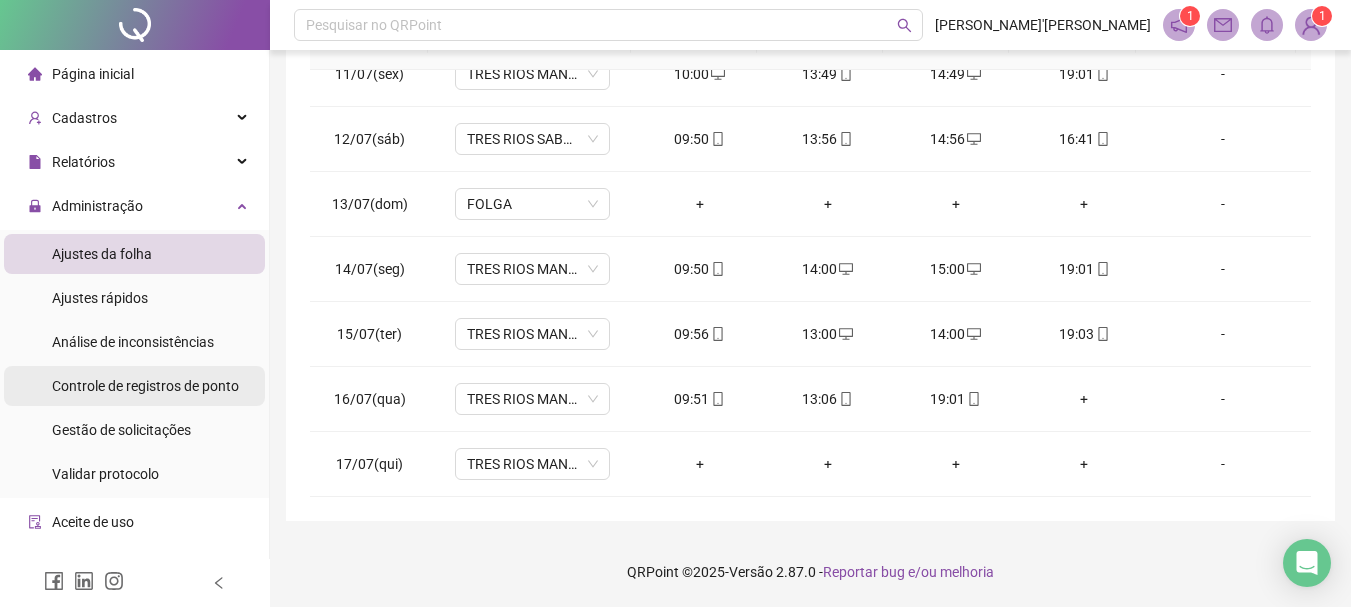 click on "Controle de registros de ponto" at bounding box center [145, 386] 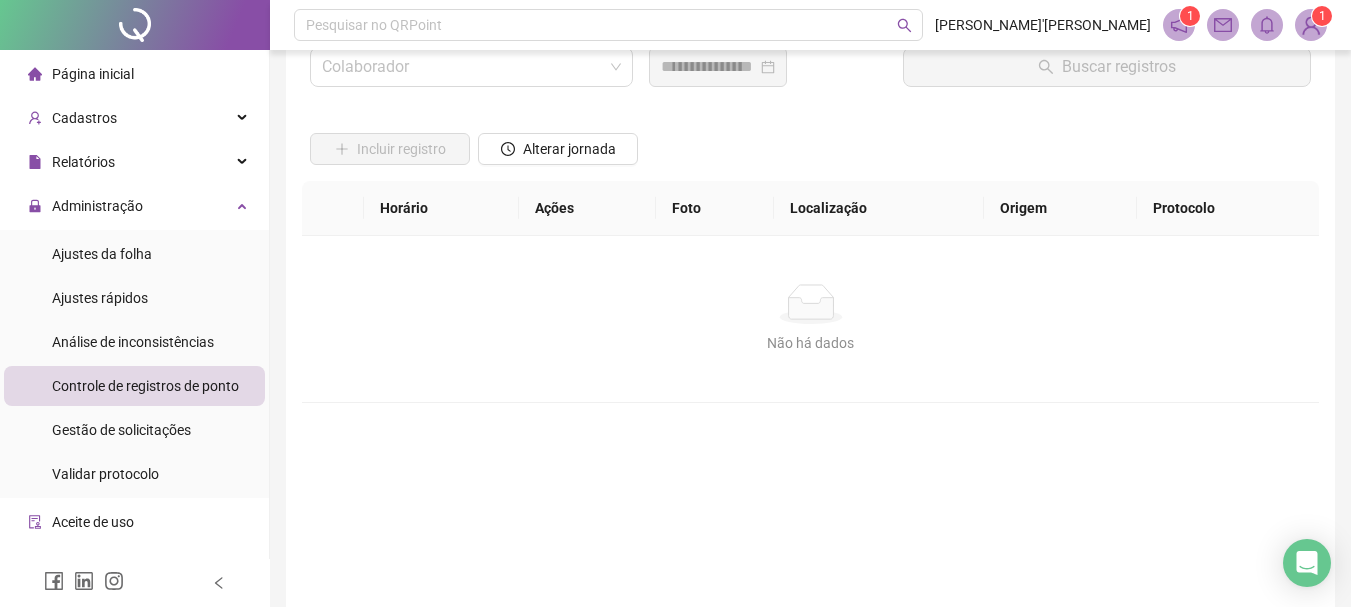 scroll, scrollTop: 0, scrollLeft: 0, axis: both 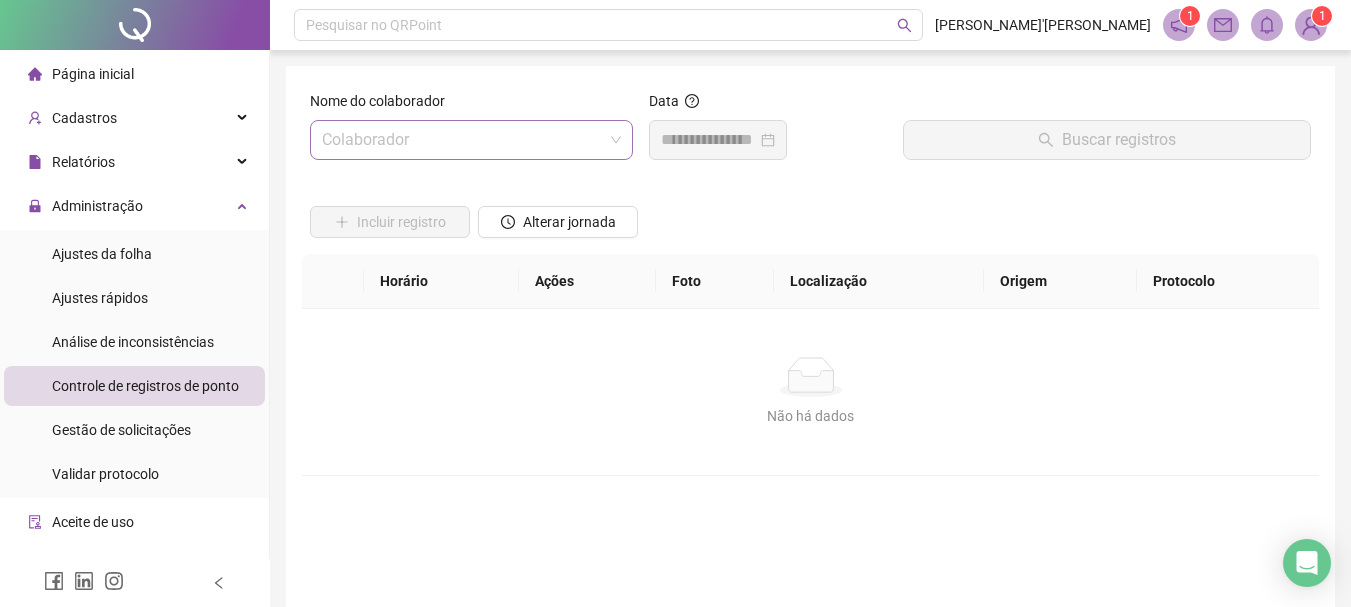 click at bounding box center [465, 140] 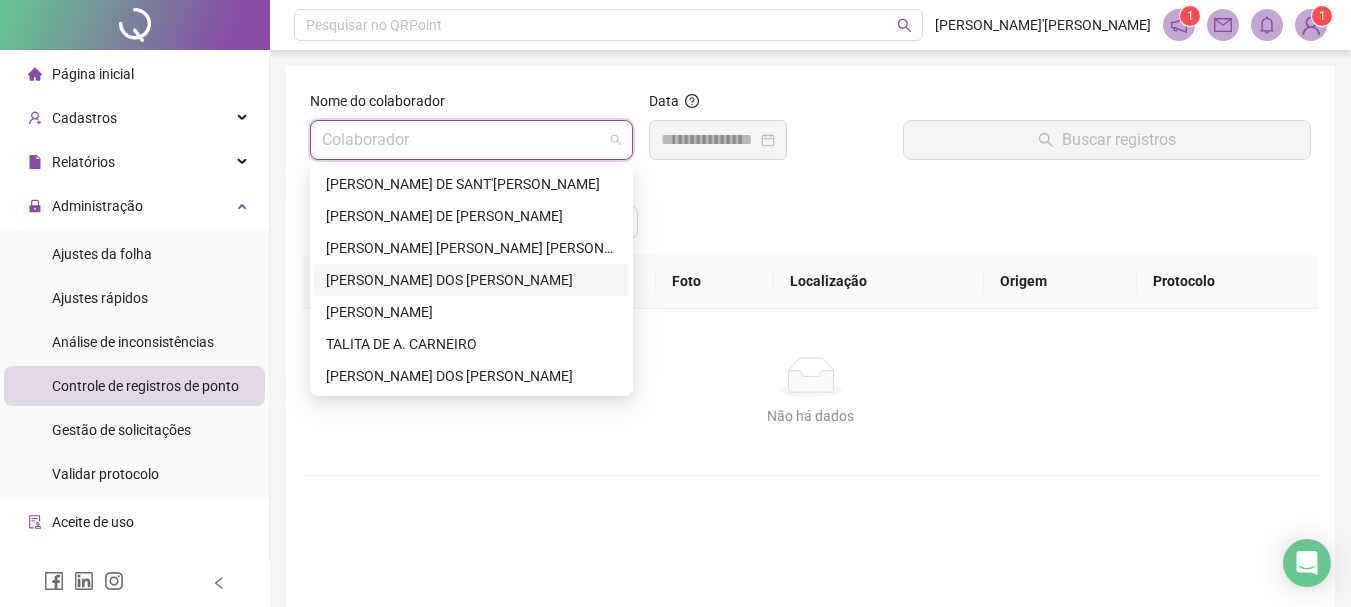 click on "[PERSON_NAME] DOS [PERSON_NAME]" at bounding box center (471, 280) 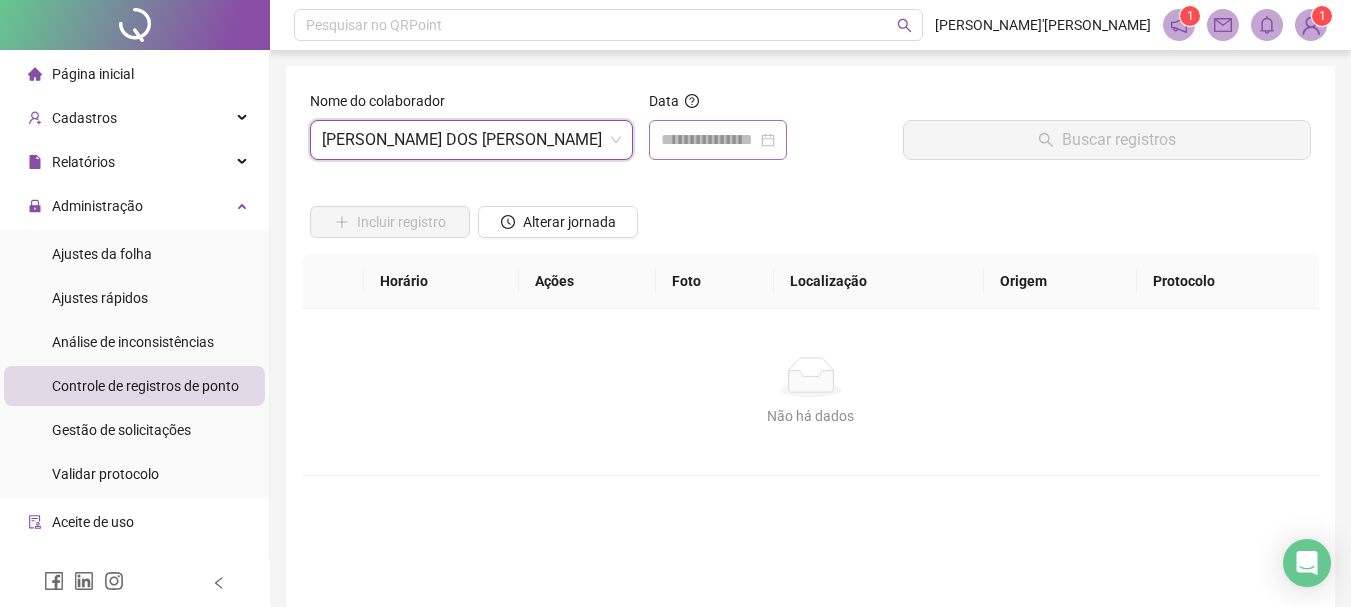 drag, startPoint x: 801, startPoint y: 138, endPoint x: 797, endPoint y: 148, distance: 10.770329 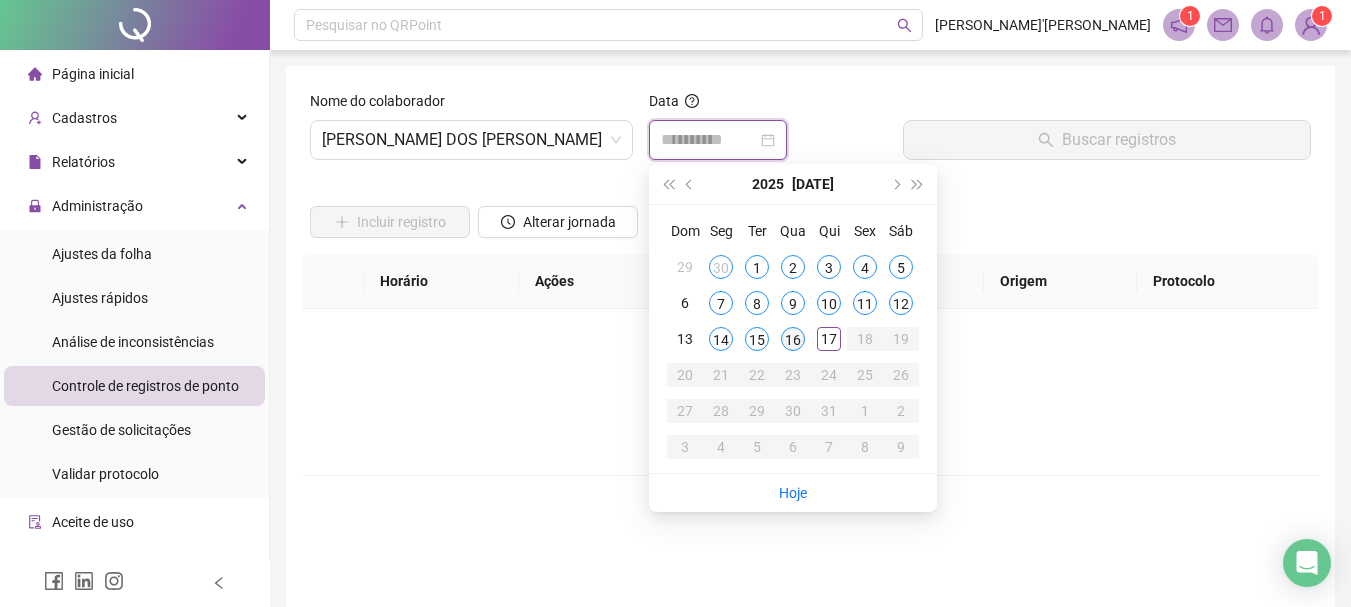 type on "**********" 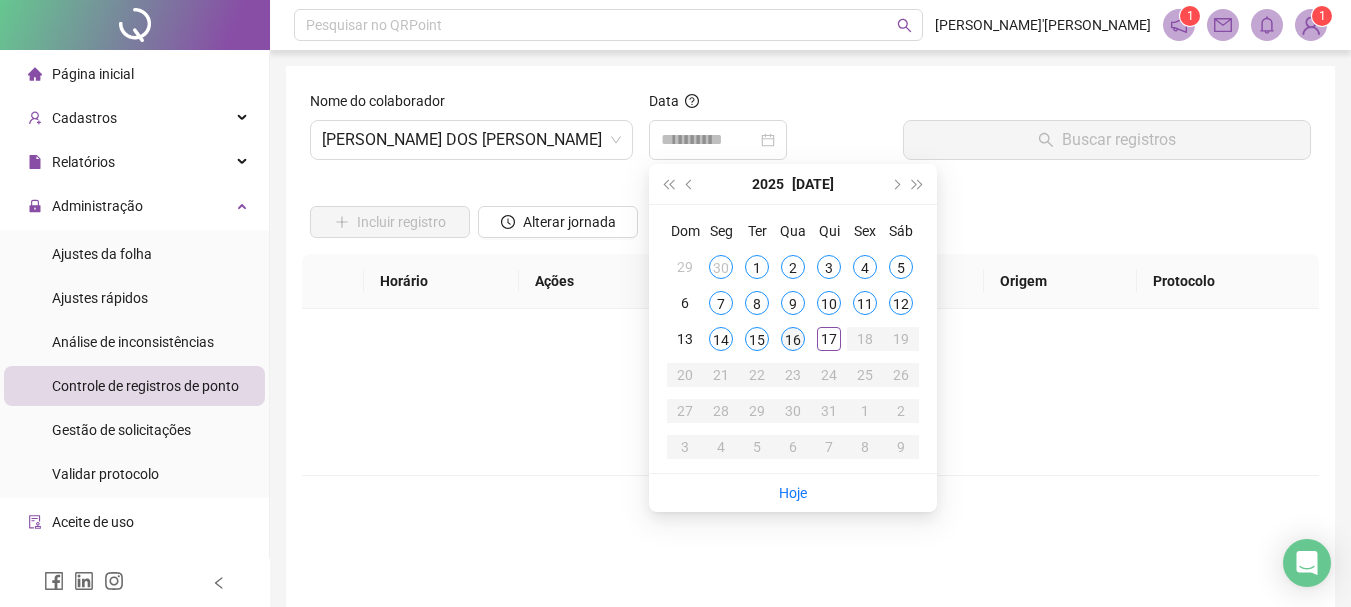 click on "16" at bounding box center [793, 339] 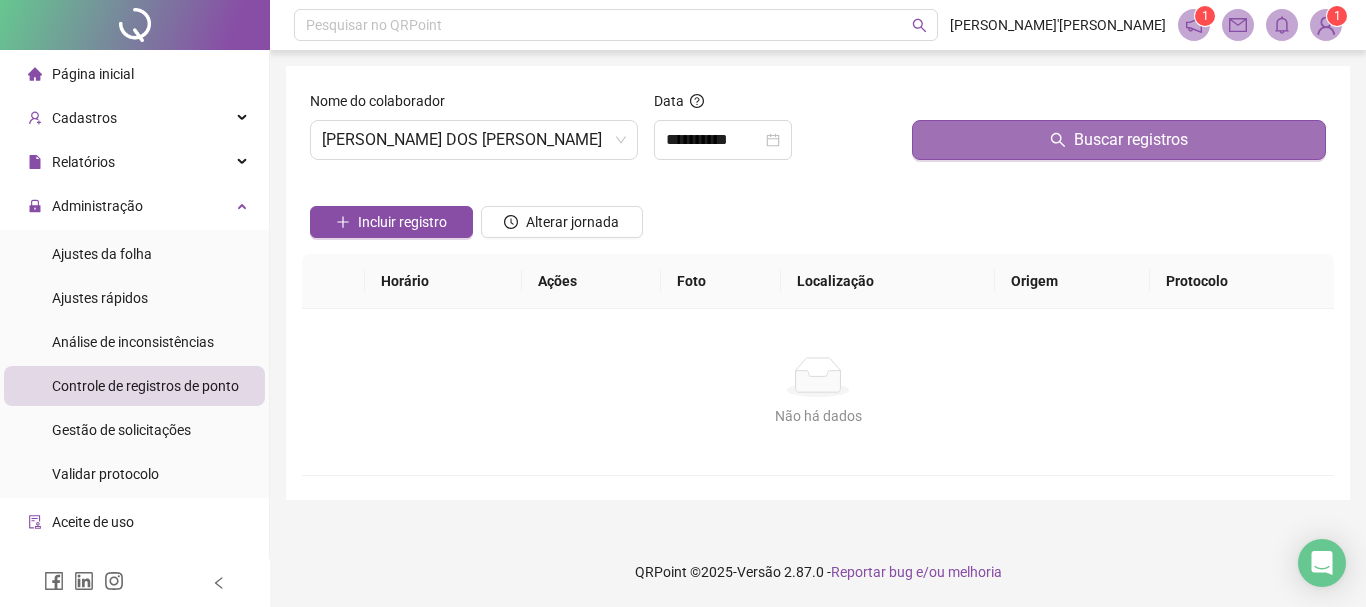 click on "Buscar registros" at bounding box center [1119, 140] 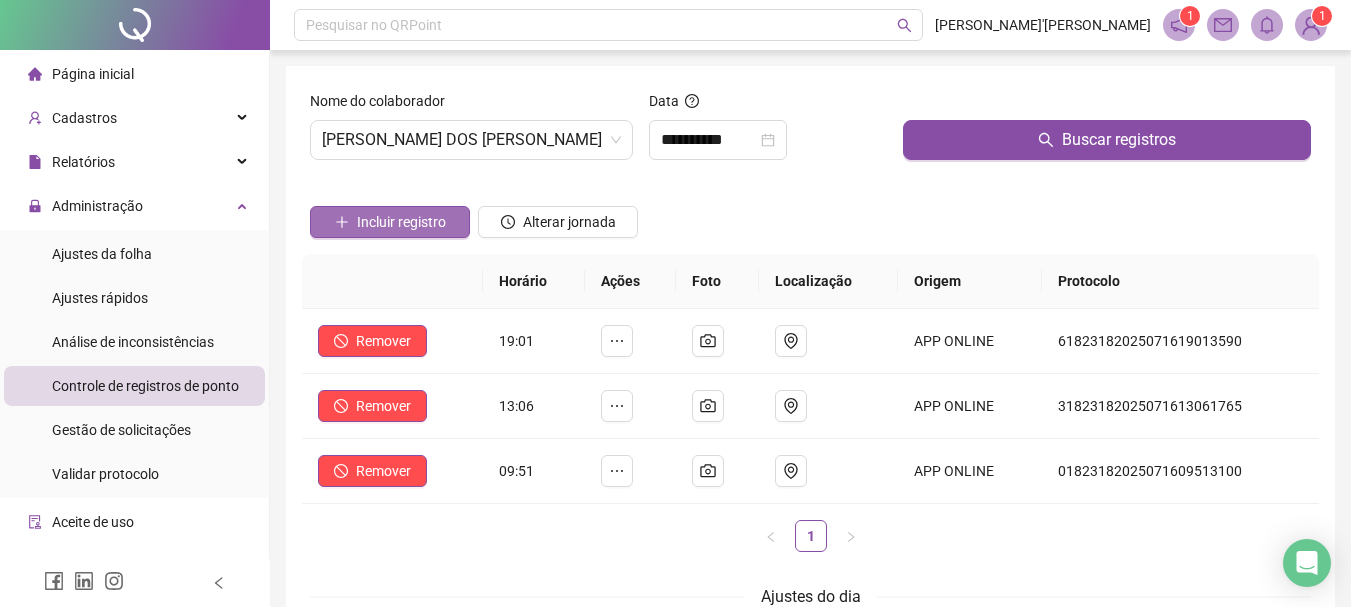 click on "Incluir registro" at bounding box center (401, 222) 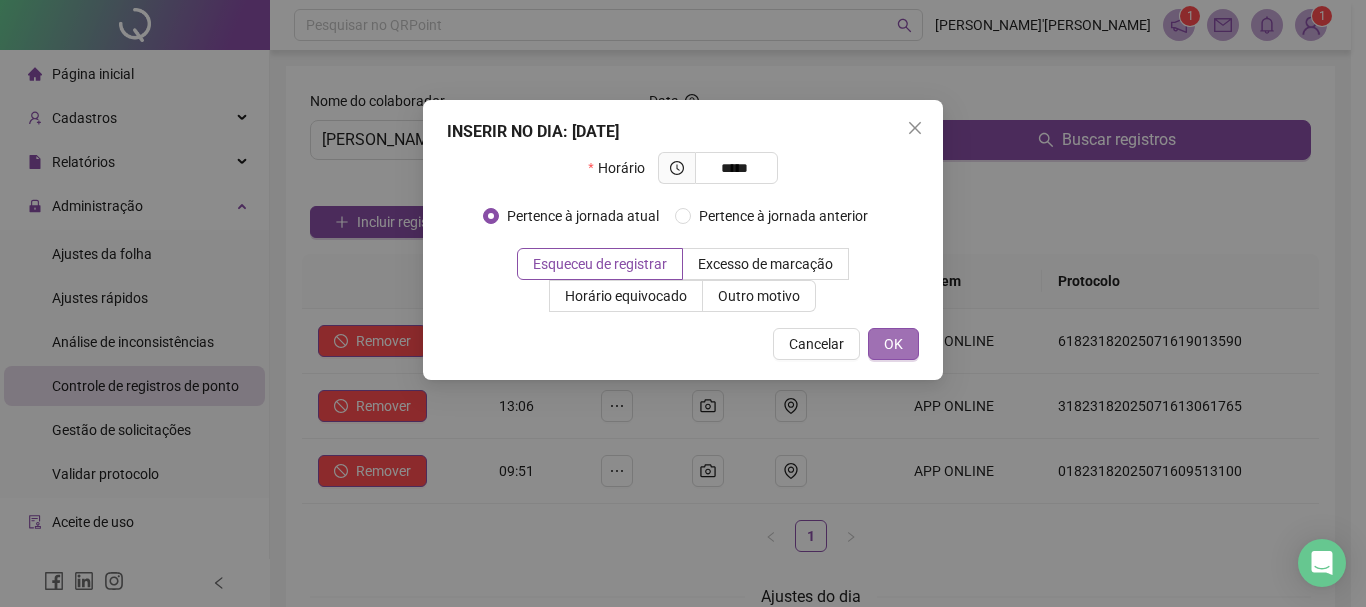 type on "*****" 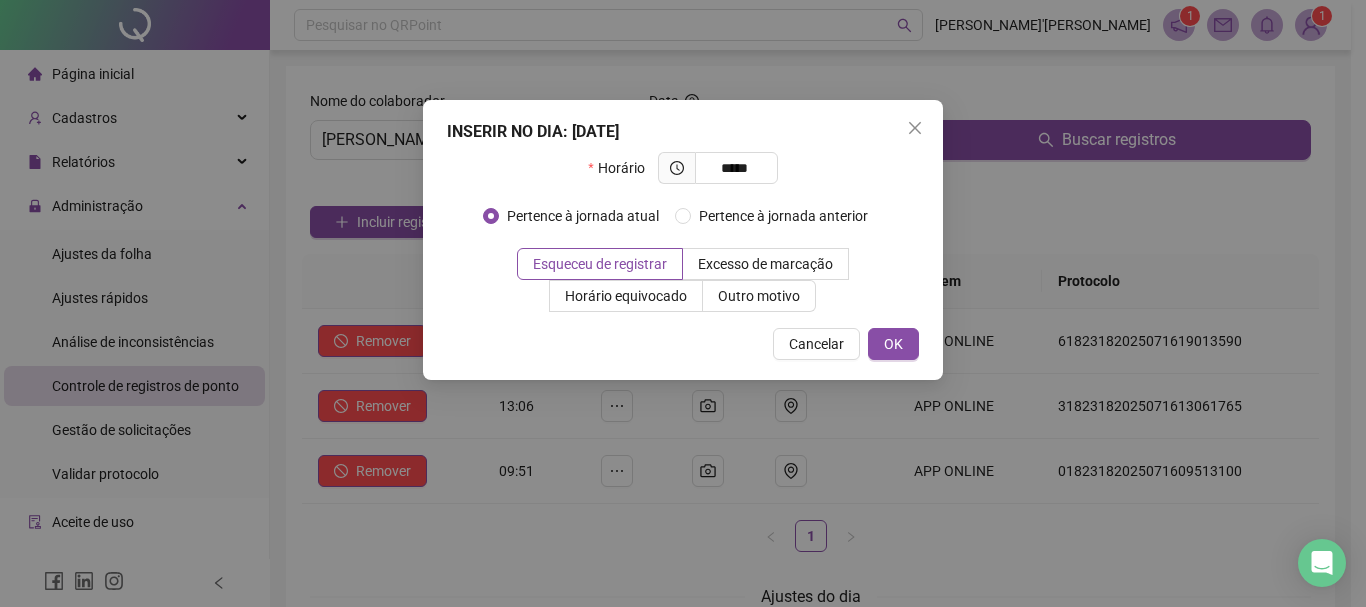 drag, startPoint x: 890, startPoint y: 341, endPoint x: 633, endPoint y: 347, distance: 257.07004 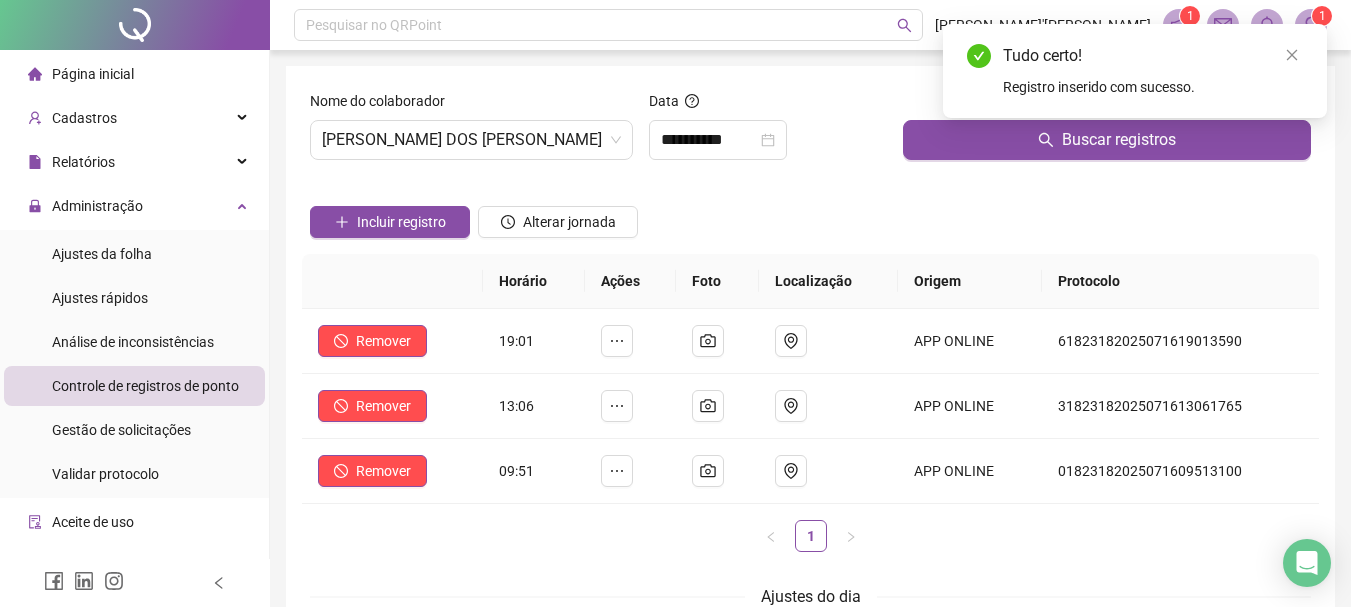 click on "Ajustes da folha" at bounding box center (102, 254) 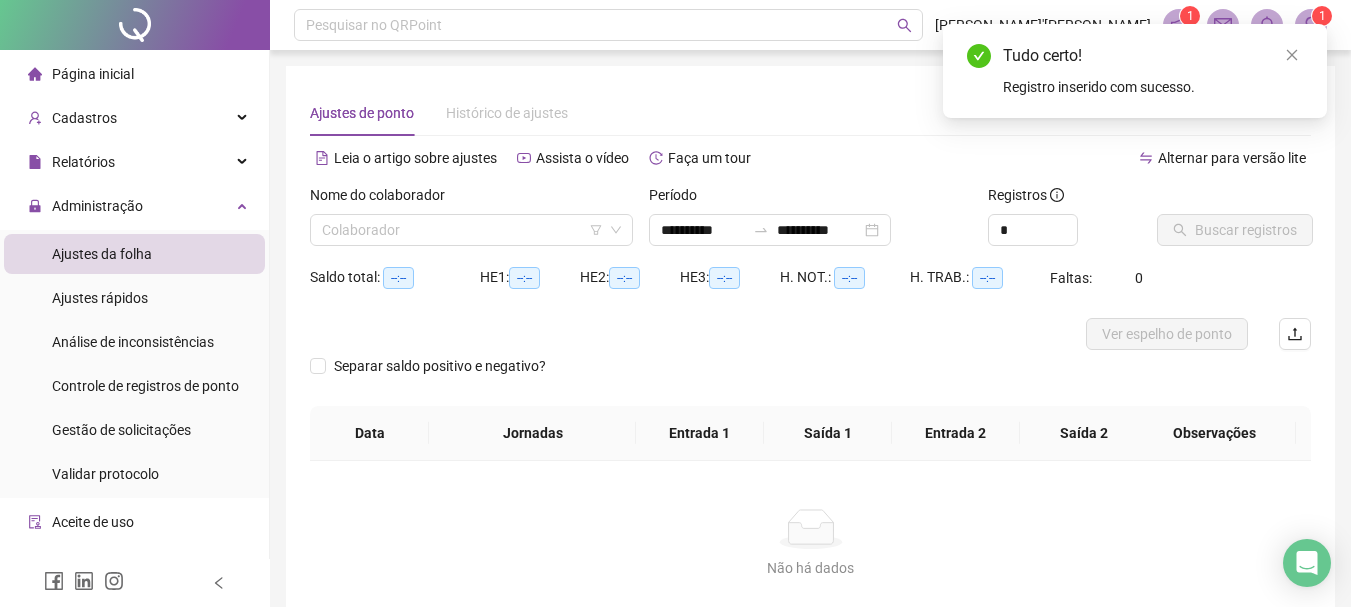 type on "**********" 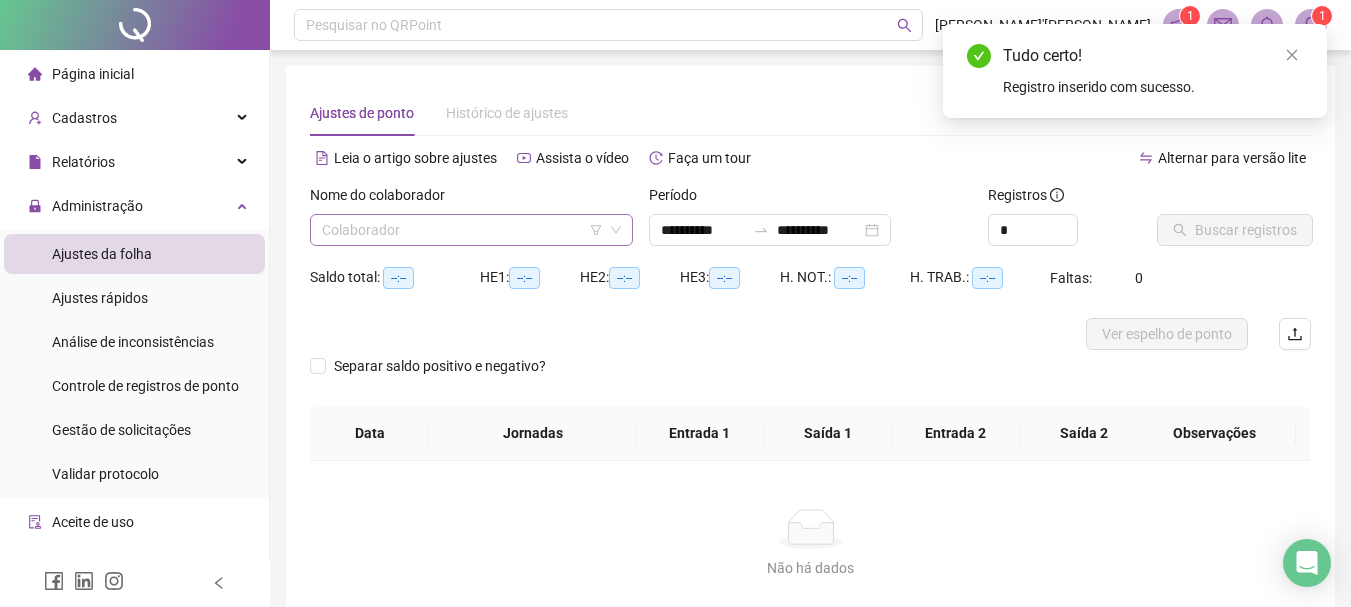 click at bounding box center [465, 230] 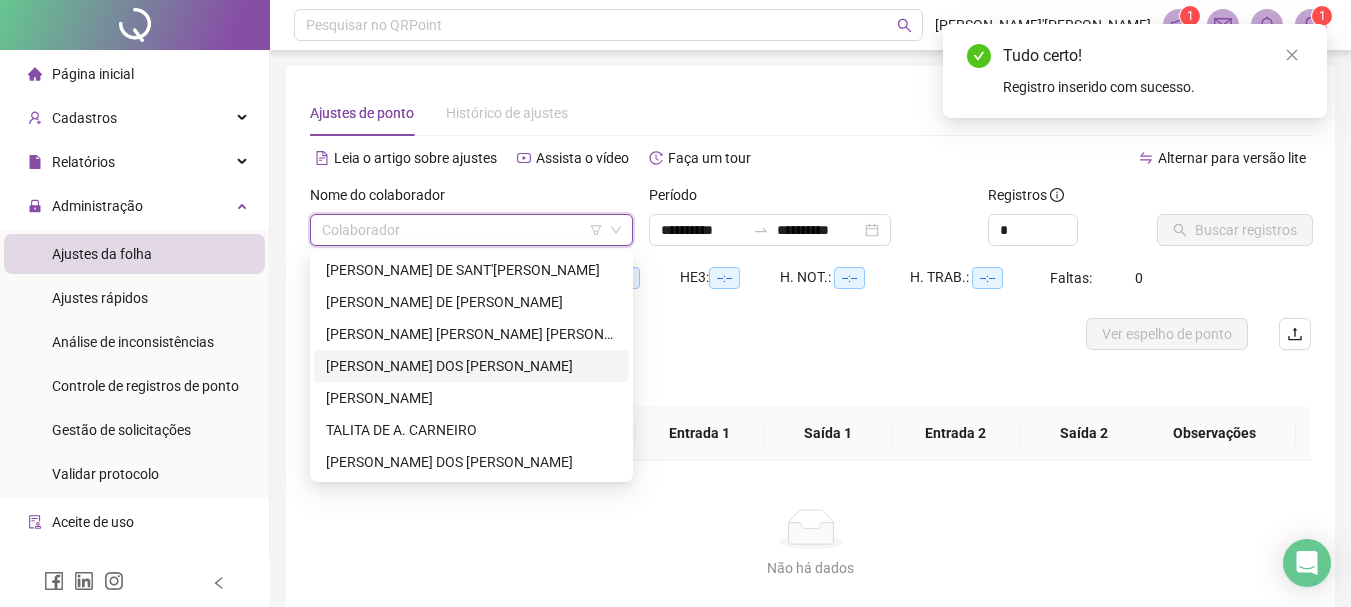 drag, startPoint x: 396, startPoint y: 362, endPoint x: 819, endPoint y: 263, distance: 434.43066 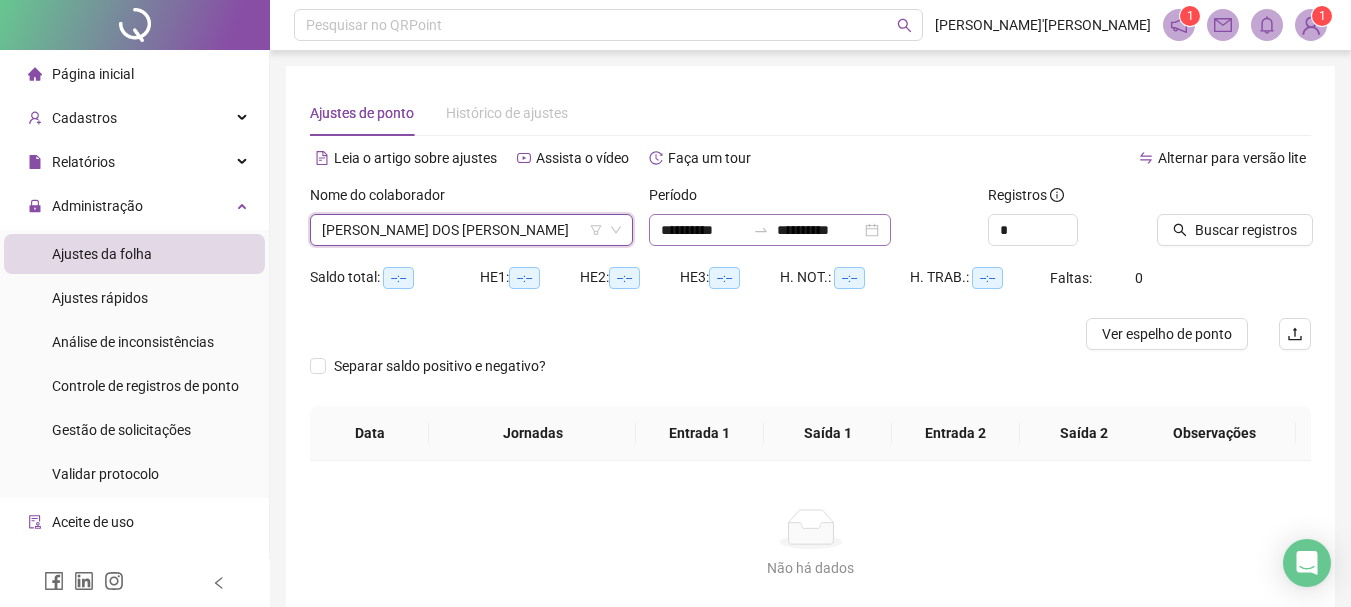 click on "**********" at bounding box center [770, 230] 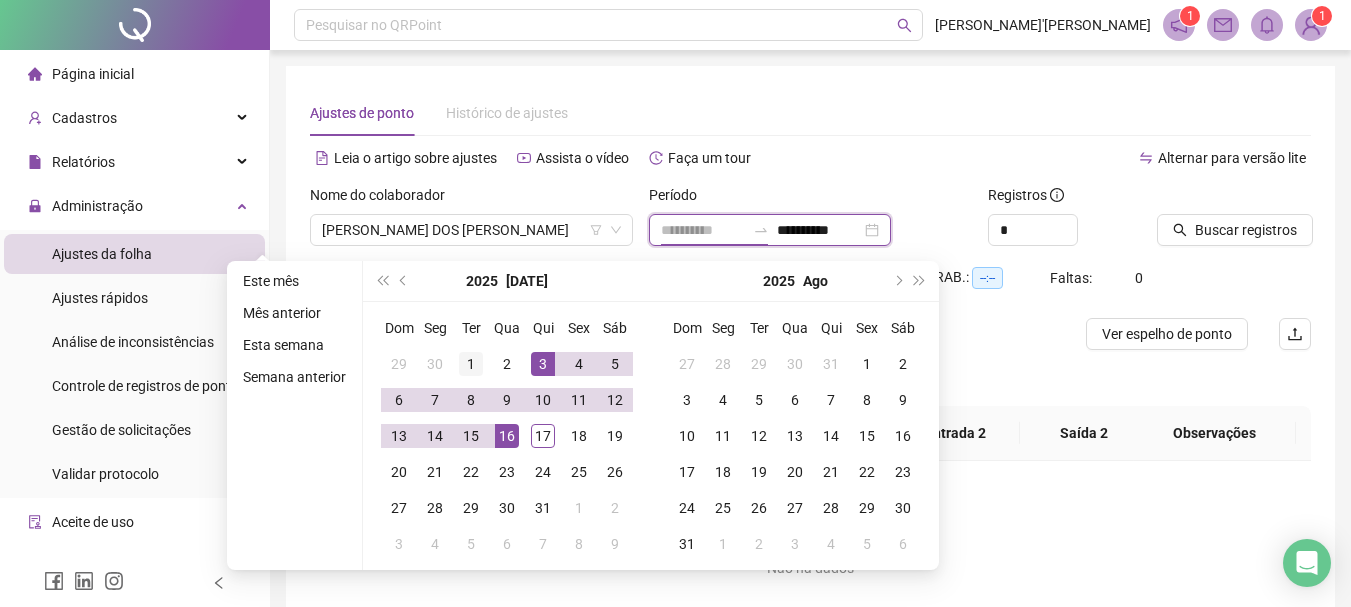 type on "**********" 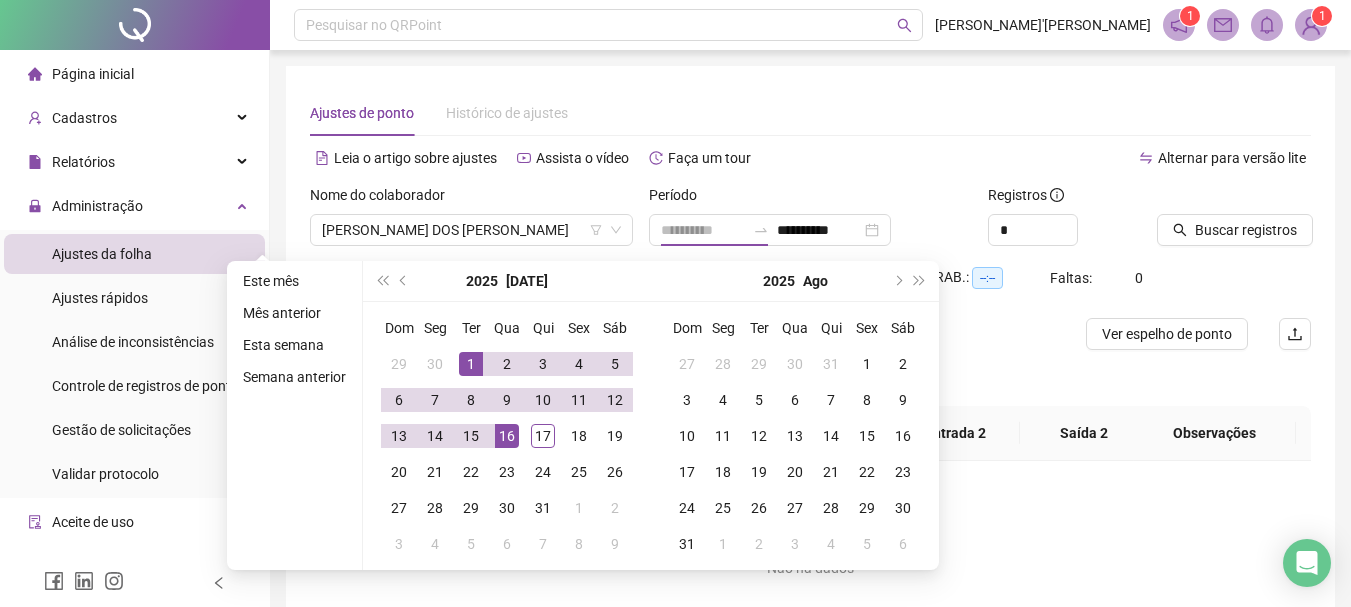 click on "1" at bounding box center [471, 364] 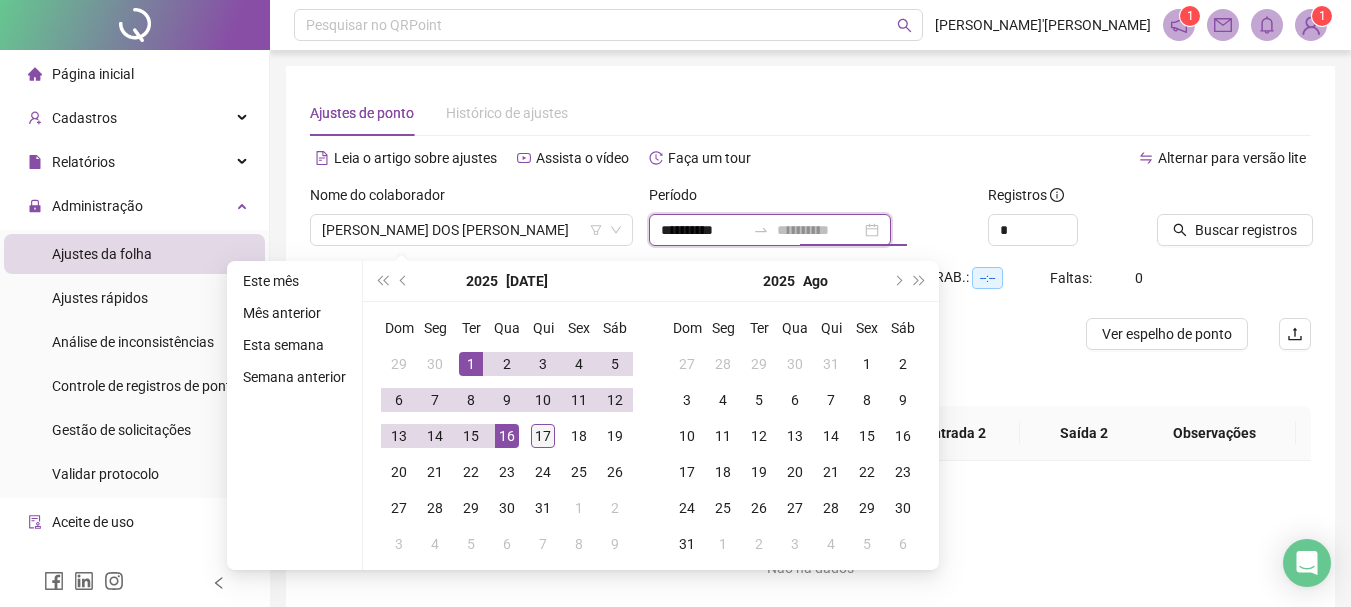 type on "**********" 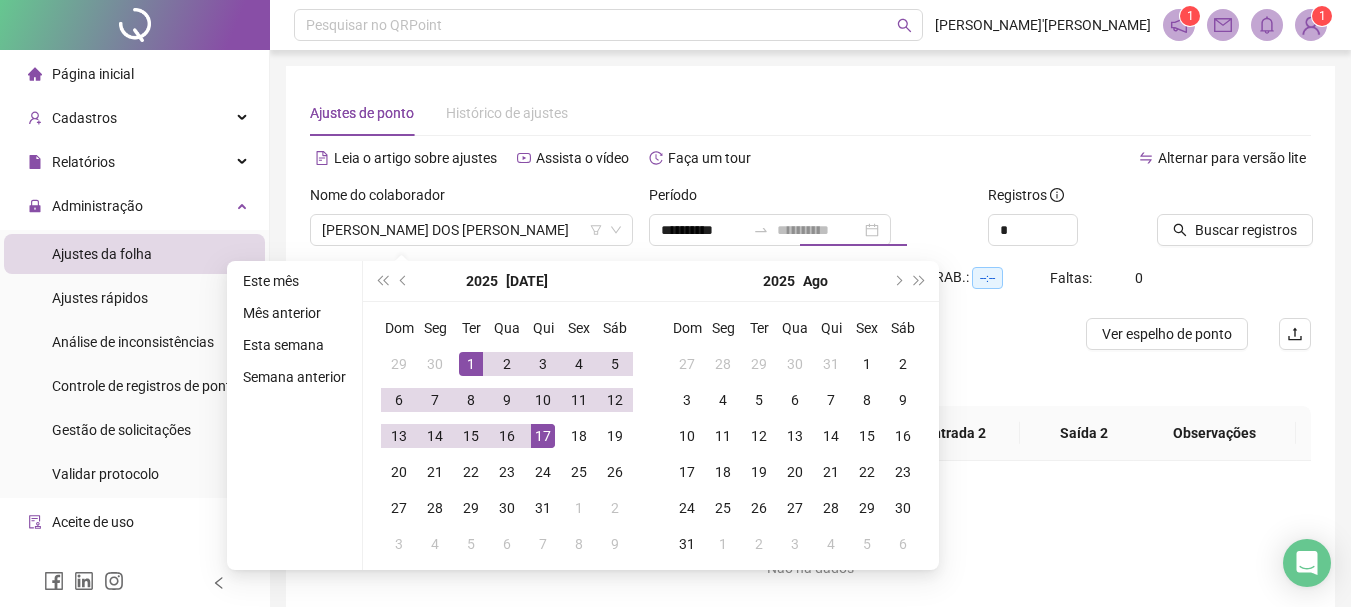 drag, startPoint x: 548, startPoint y: 437, endPoint x: 827, endPoint y: 332, distance: 298.104 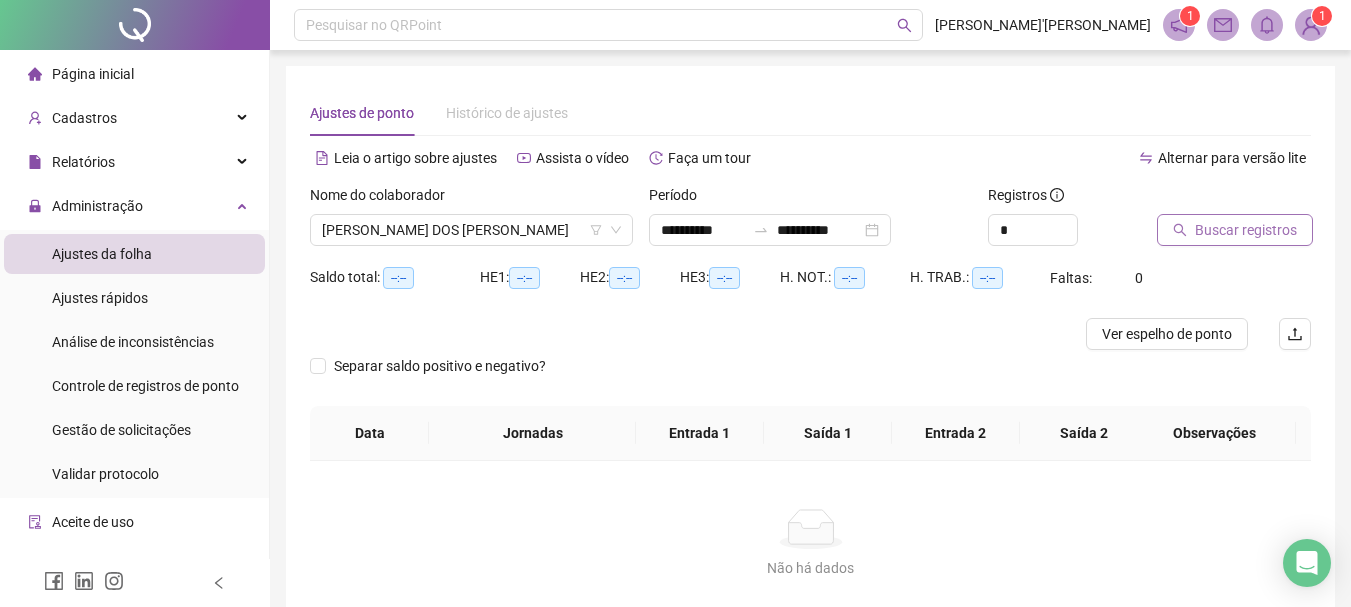 click on "Buscar registros" at bounding box center (1246, 230) 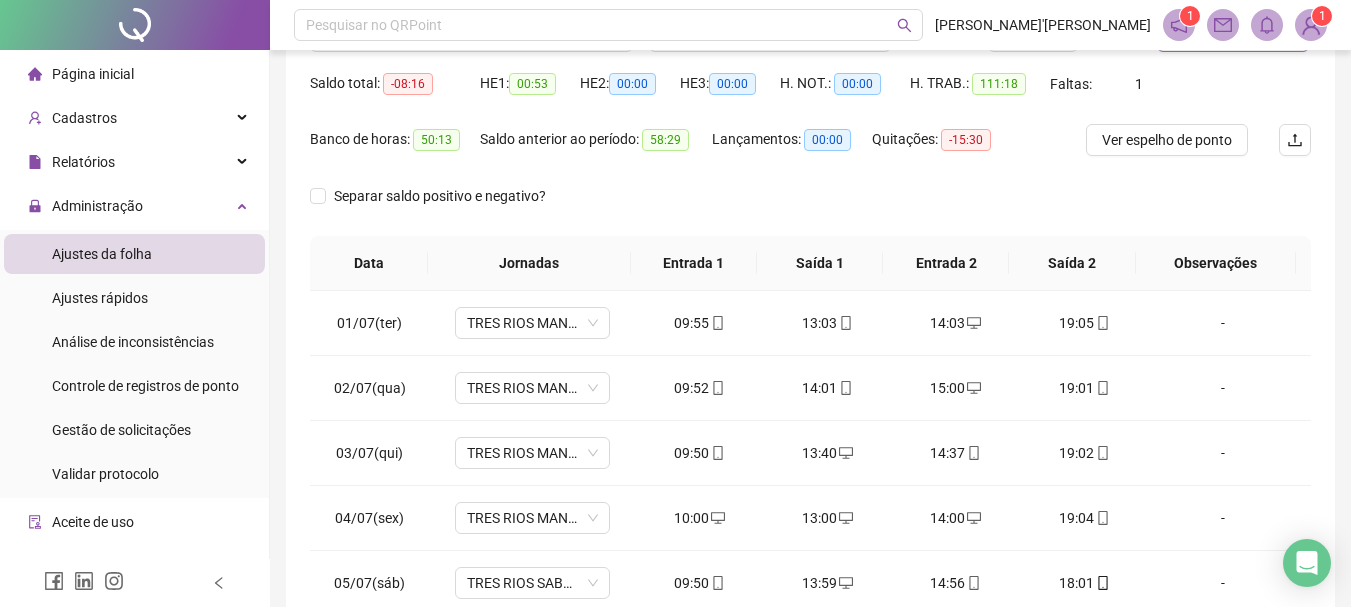 scroll, scrollTop: 400, scrollLeft: 0, axis: vertical 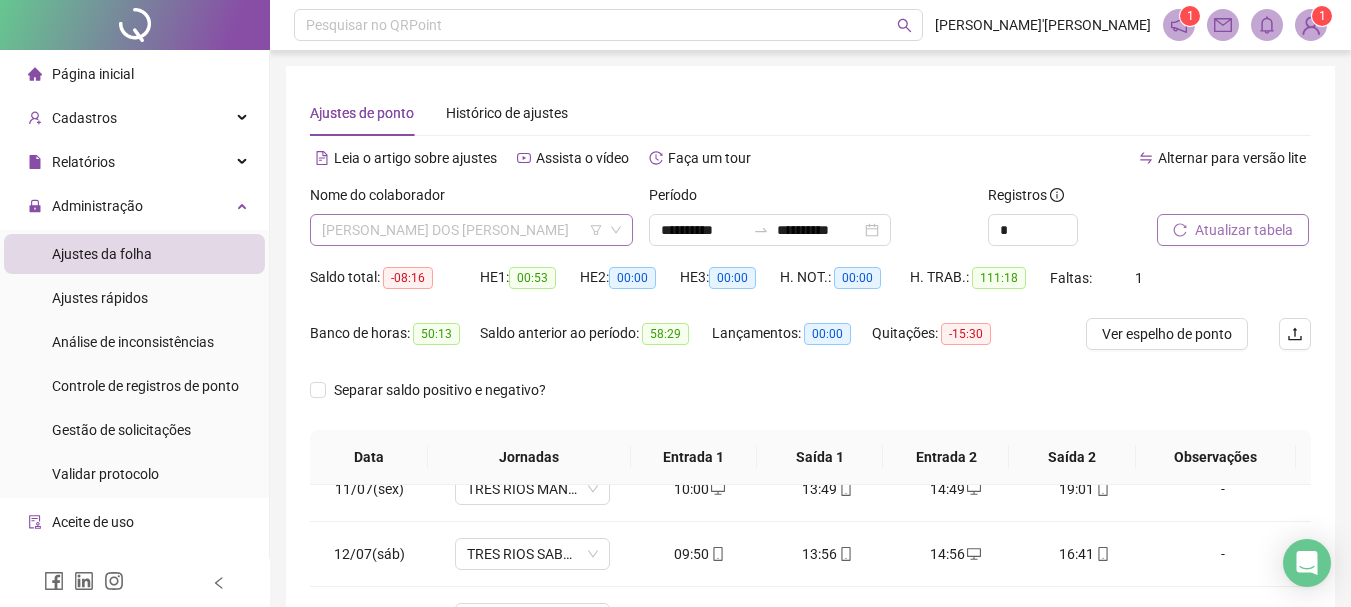 click on "[PERSON_NAME] DOS [PERSON_NAME]" at bounding box center [471, 230] 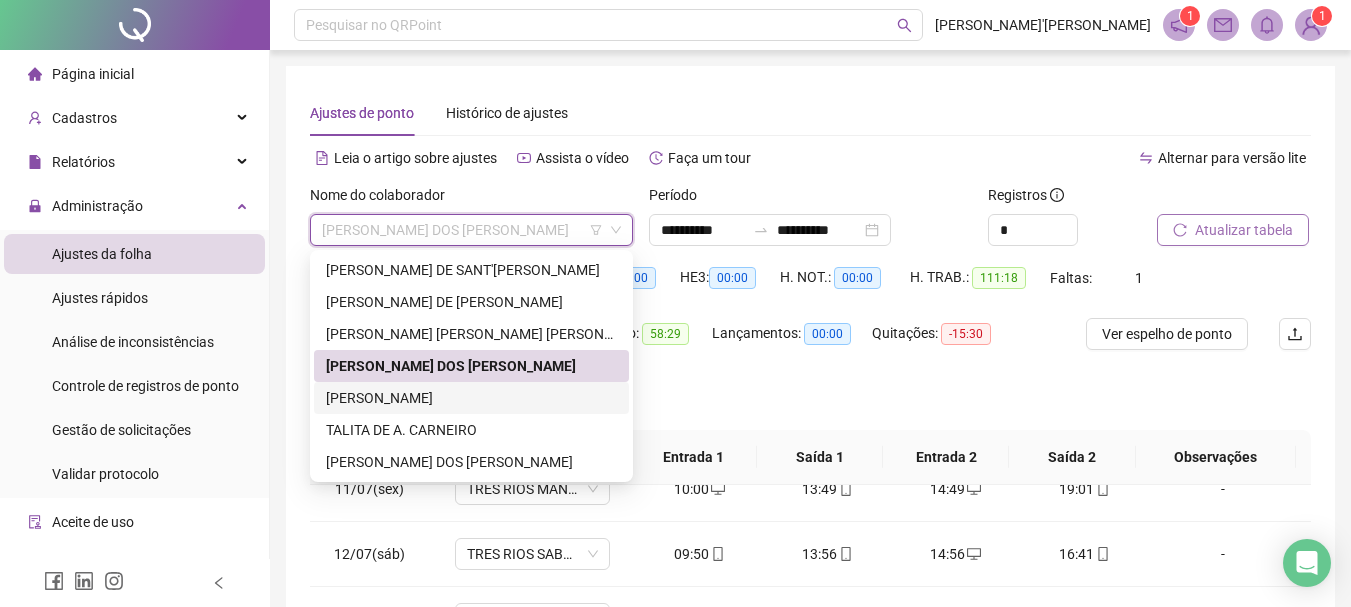 click on "[PERSON_NAME]" at bounding box center [471, 398] 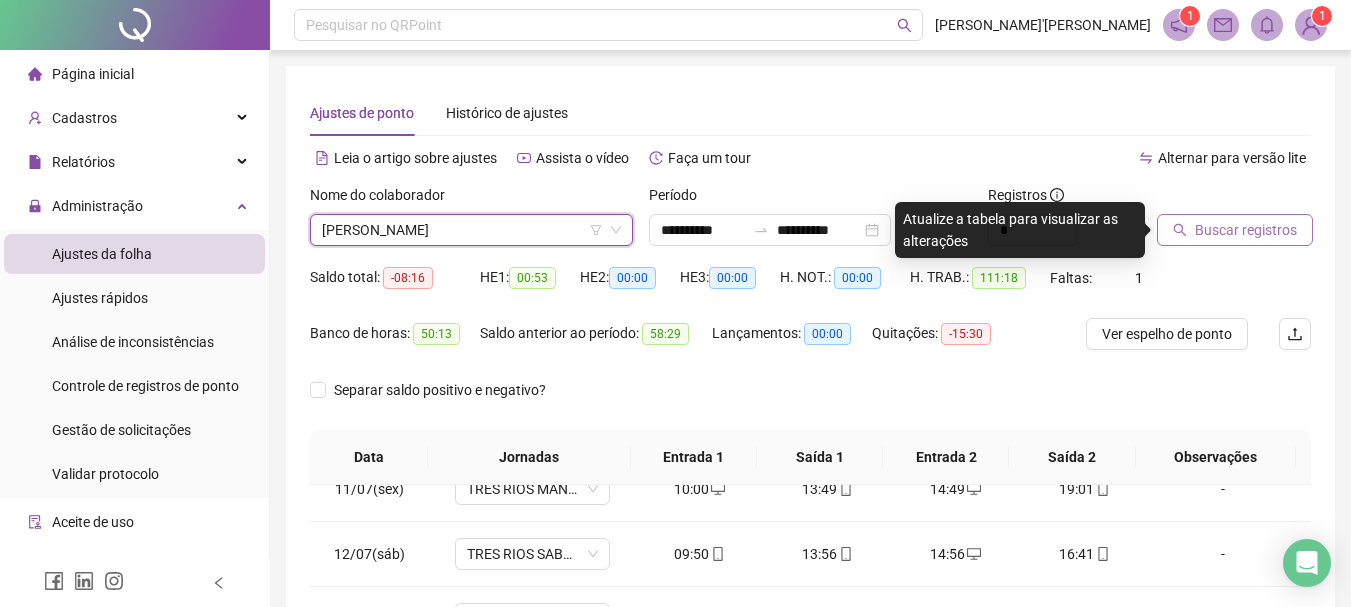 click 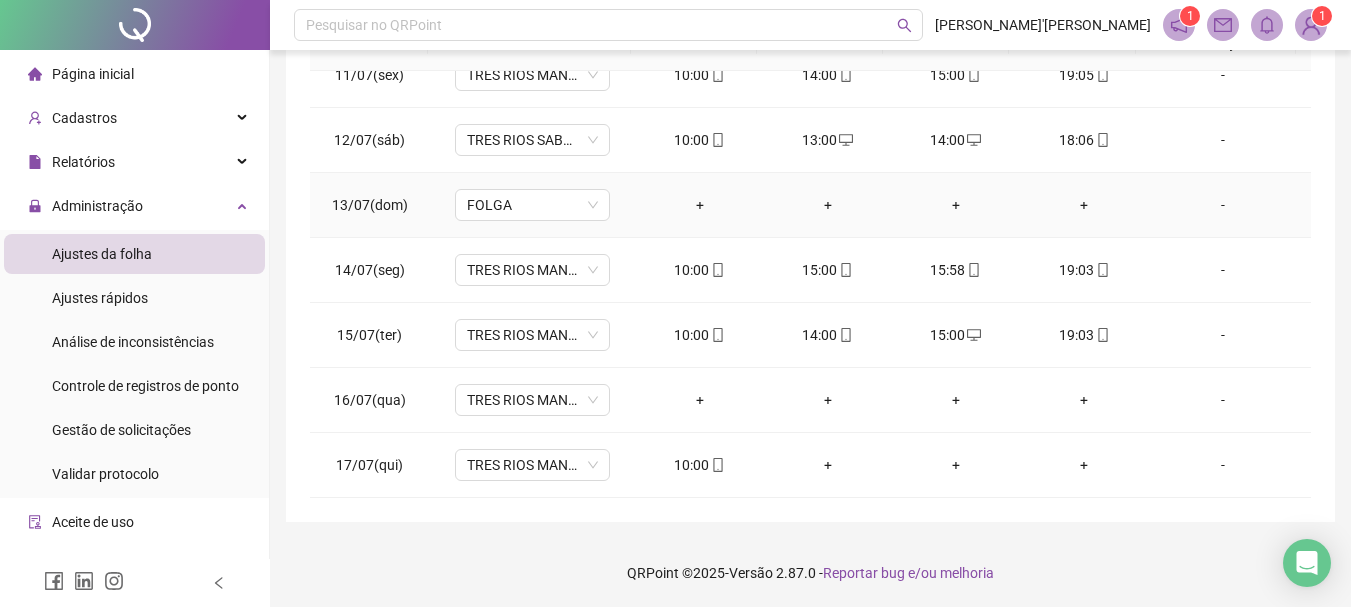 scroll, scrollTop: 415, scrollLeft: 0, axis: vertical 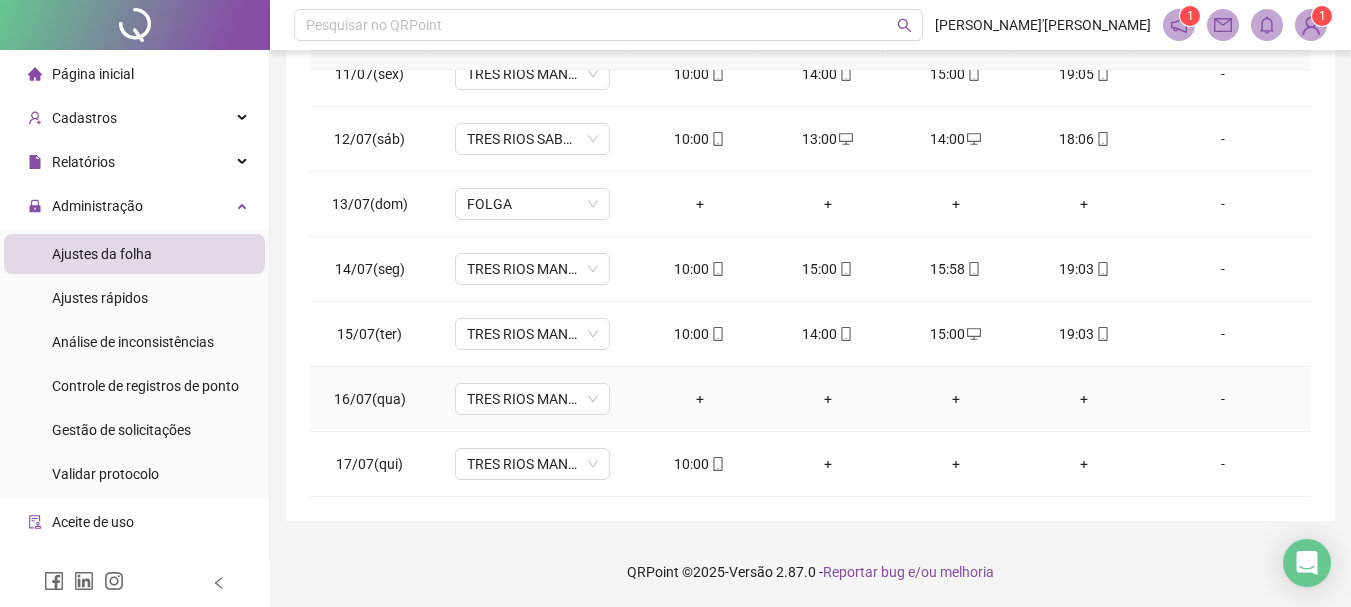 click on "+" at bounding box center (700, 399) 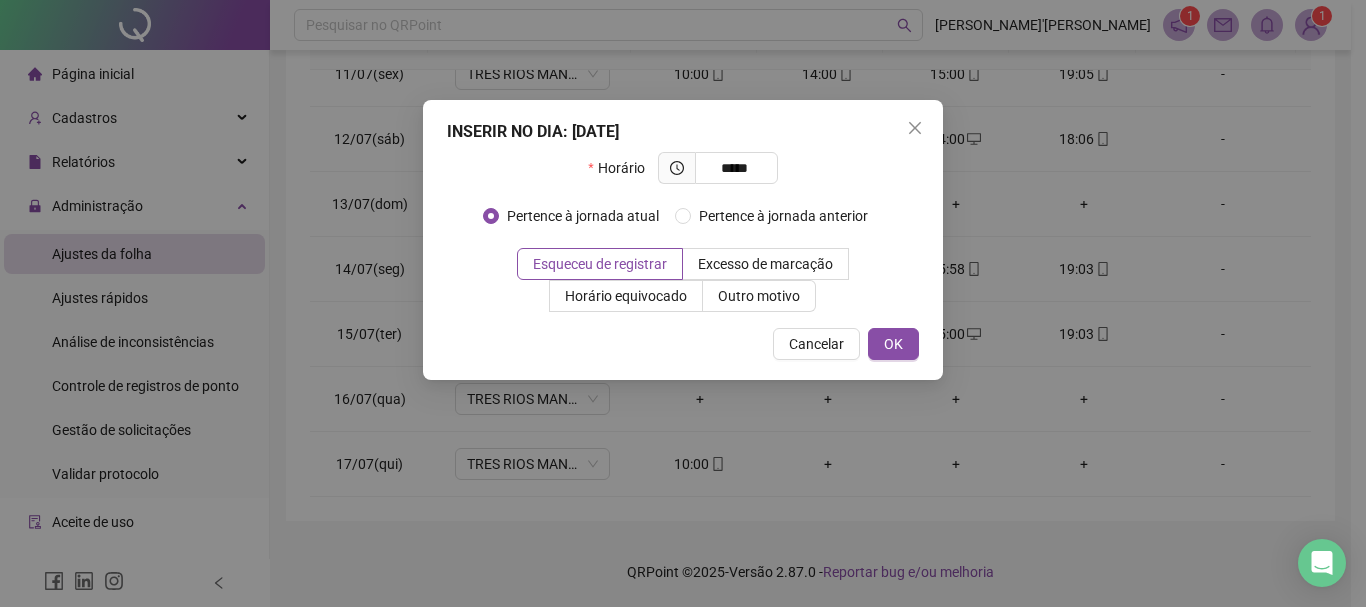 type on "*****" 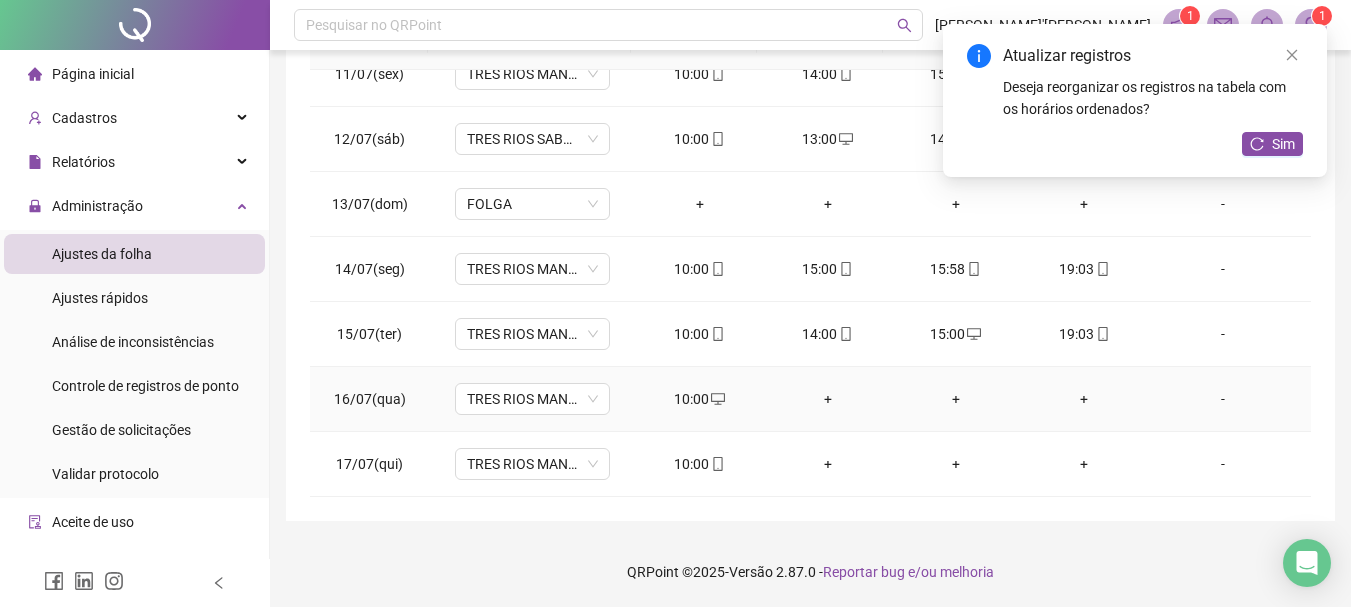 click on "+" at bounding box center (828, 399) 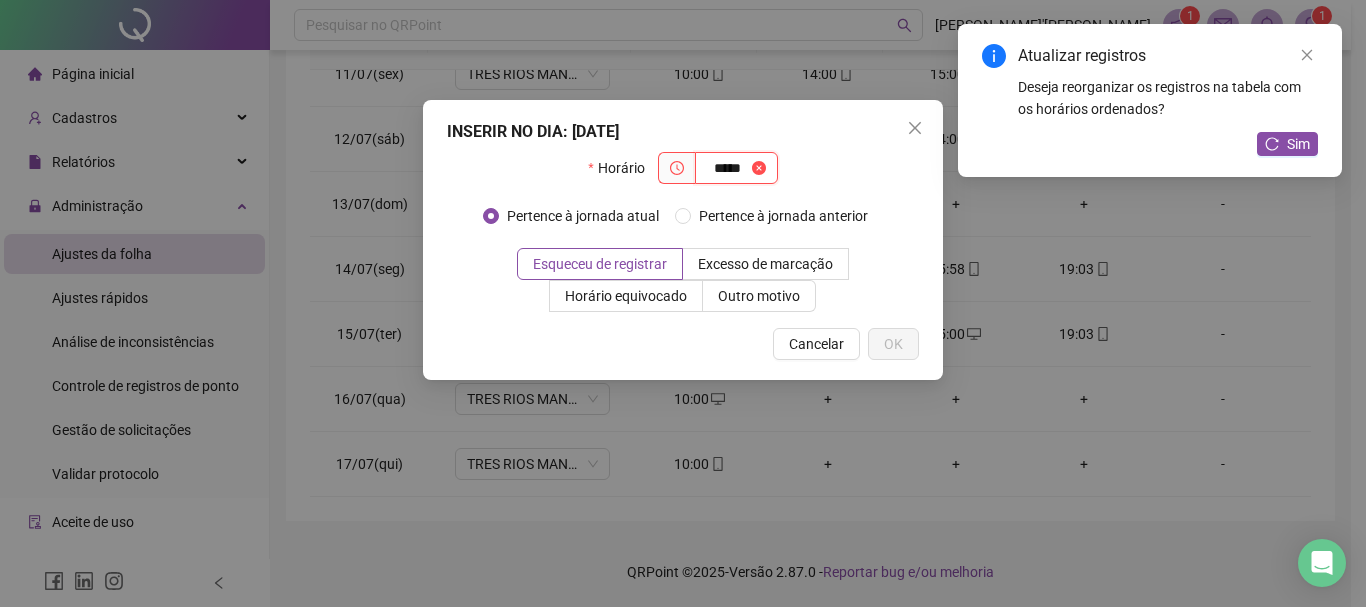 type on "*****" 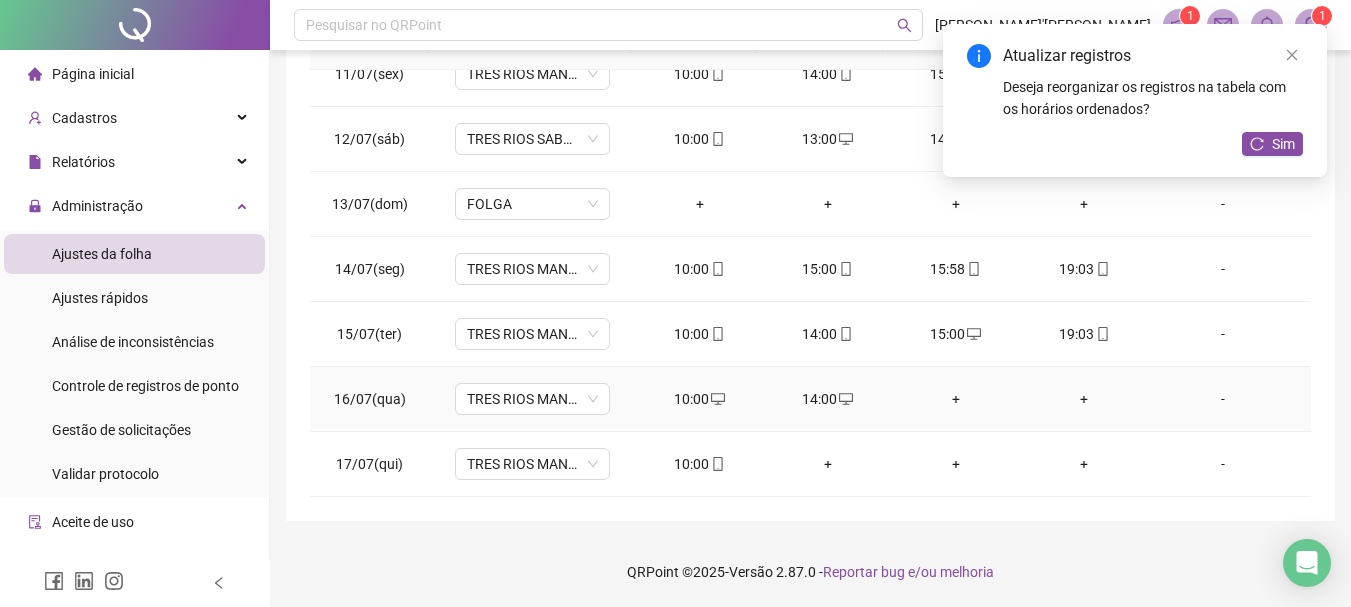 click on "+" at bounding box center (956, 399) 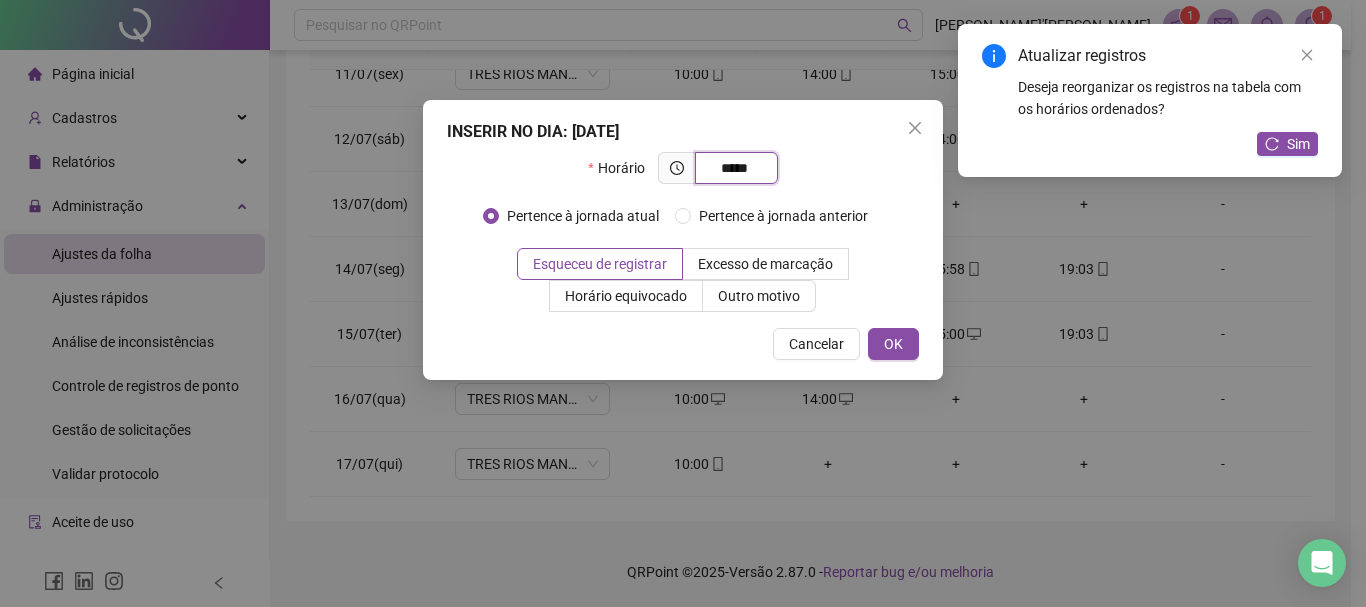 type on "*****" 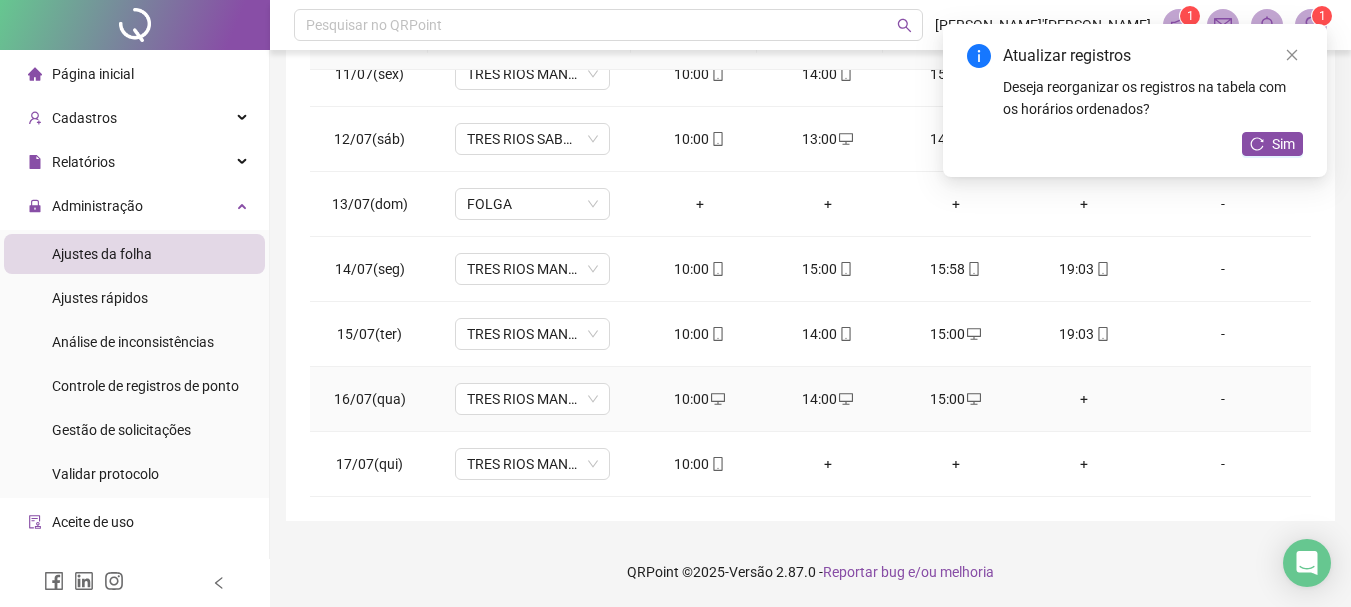 click on "+" at bounding box center [1084, 399] 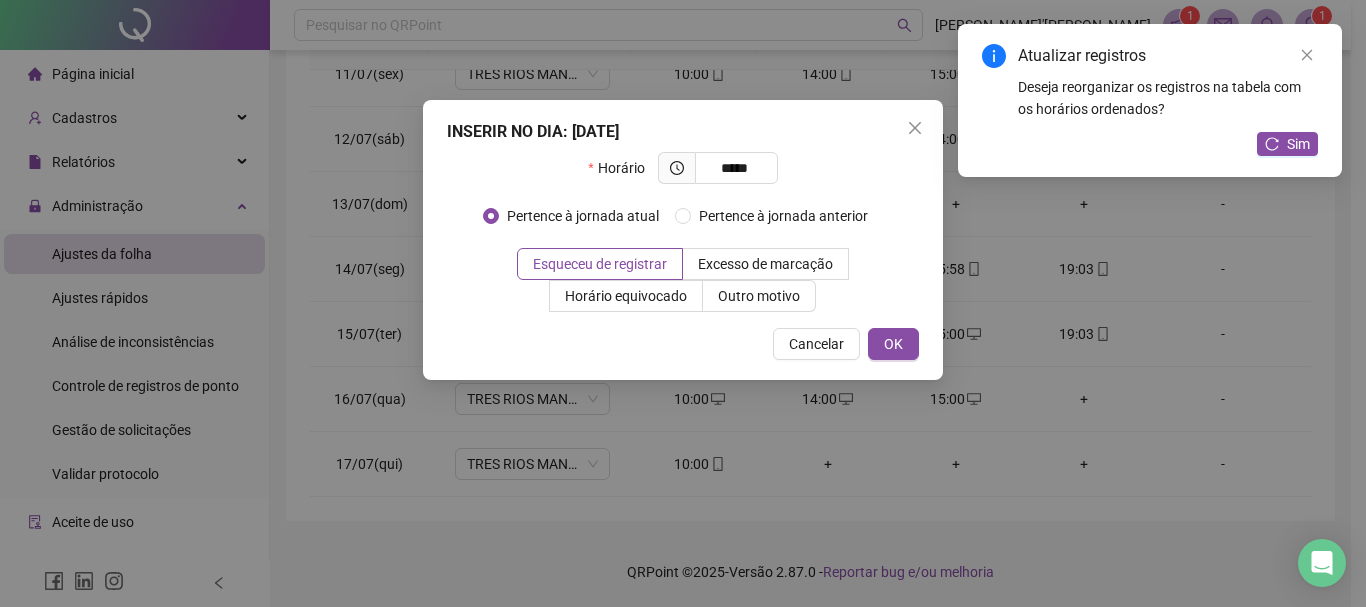 type on "*****" 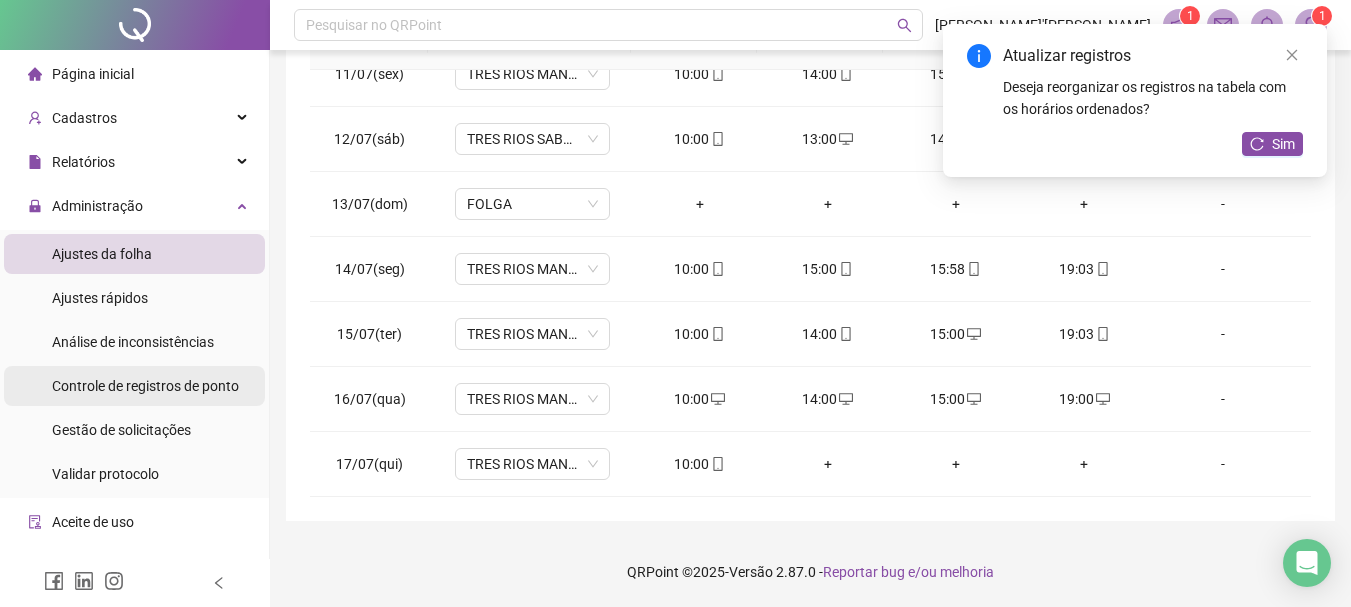 click on "Controle de registros de ponto" at bounding box center (145, 386) 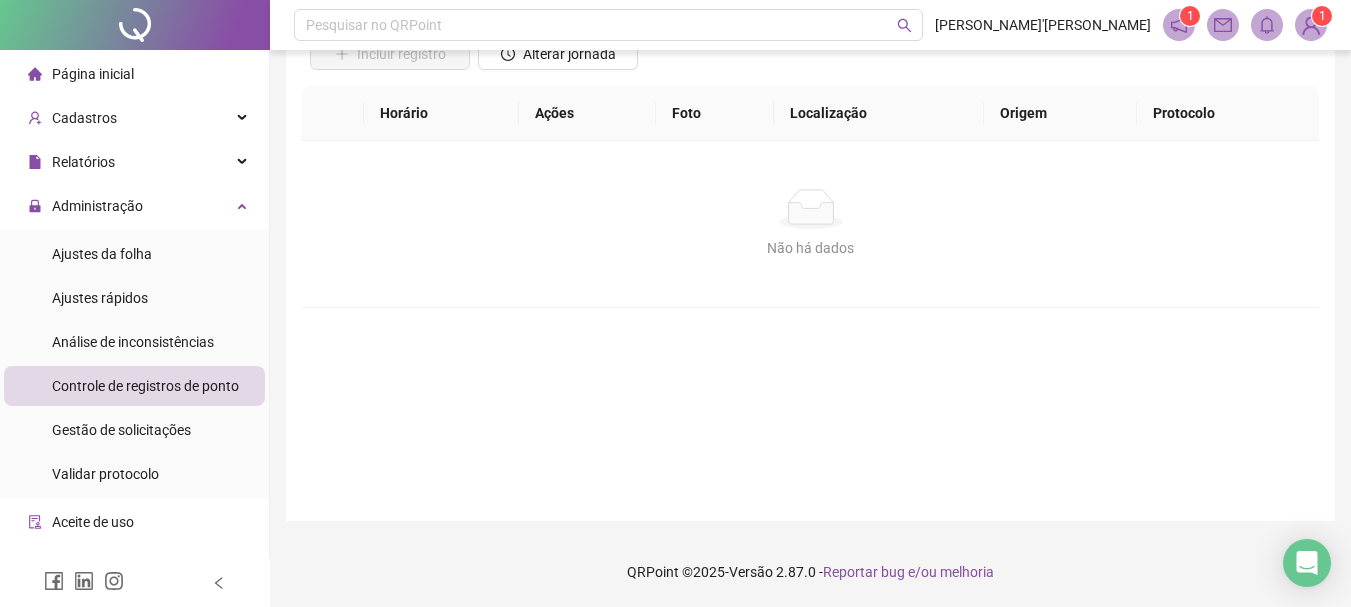 scroll, scrollTop: 0, scrollLeft: 0, axis: both 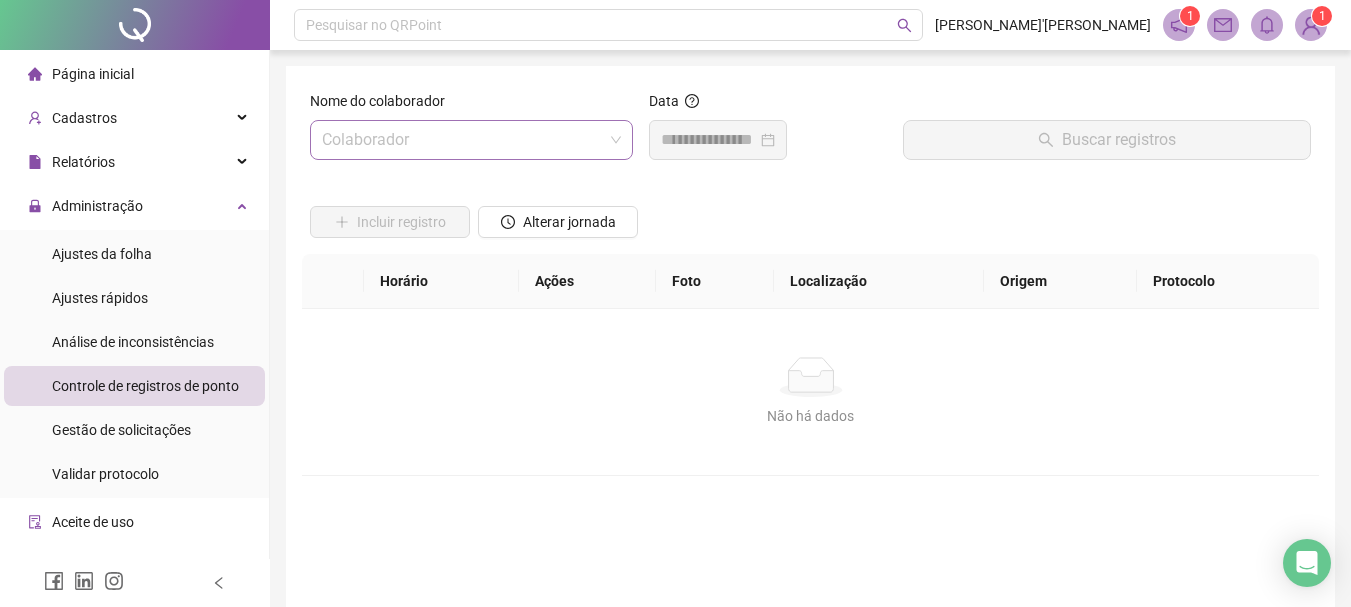 click at bounding box center [465, 140] 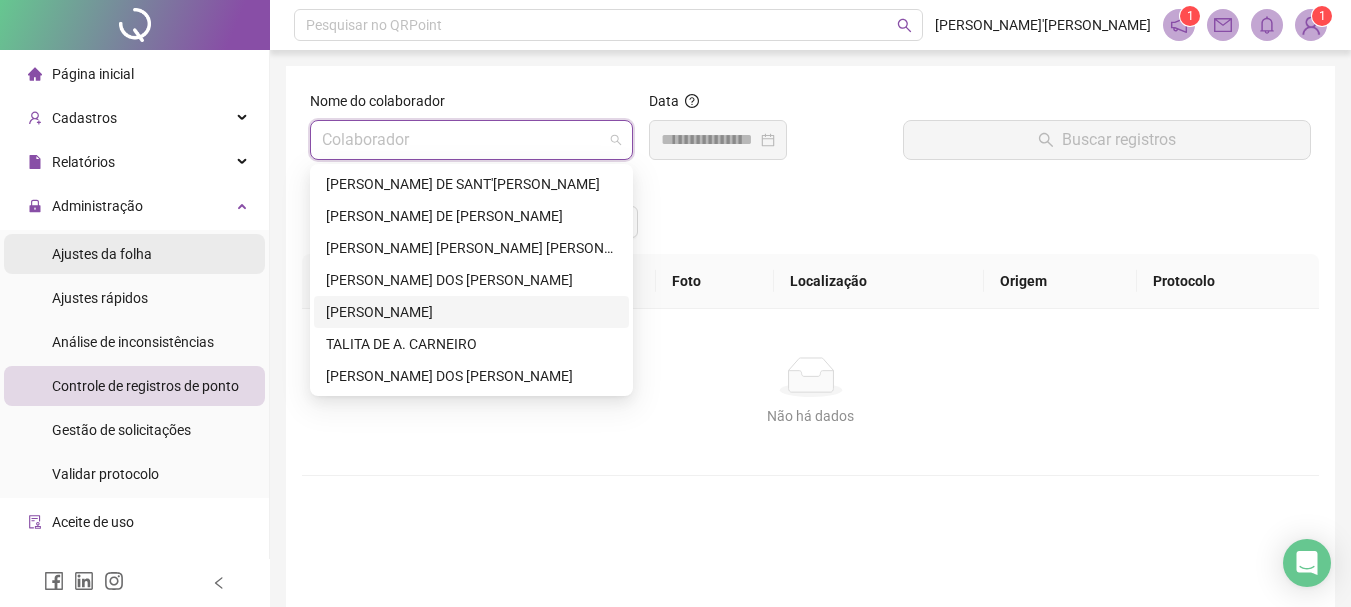 click on "Ajustes da folha" at bounding box center [134, 254] 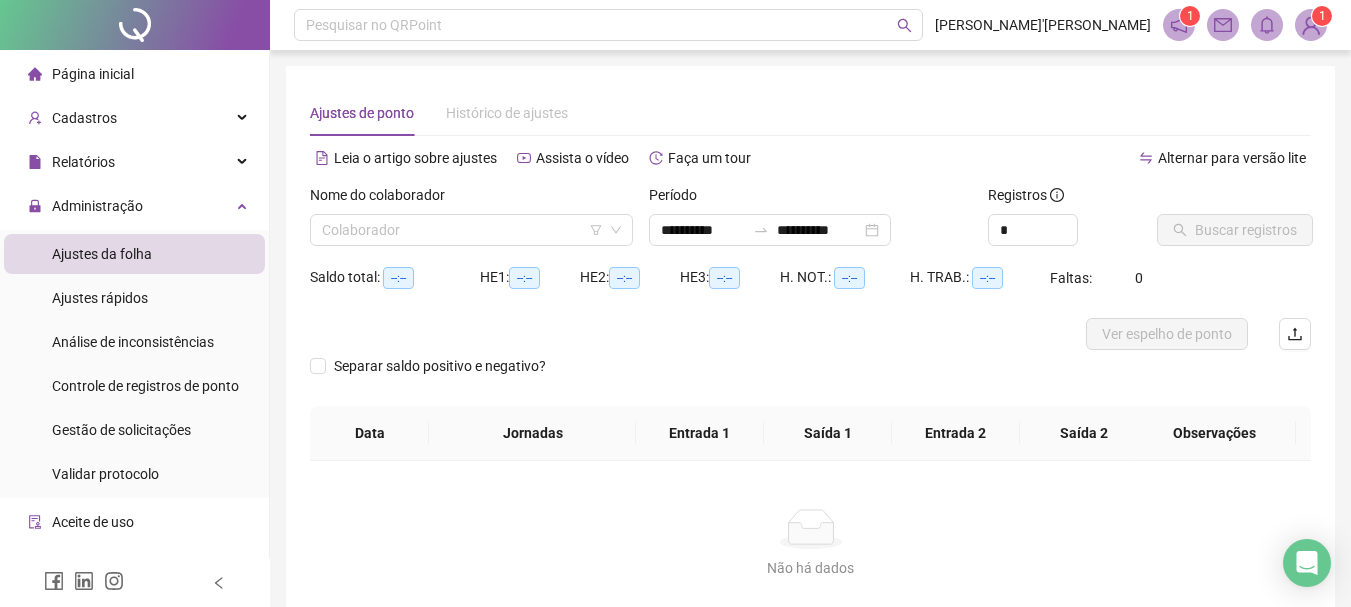 type on "**********" 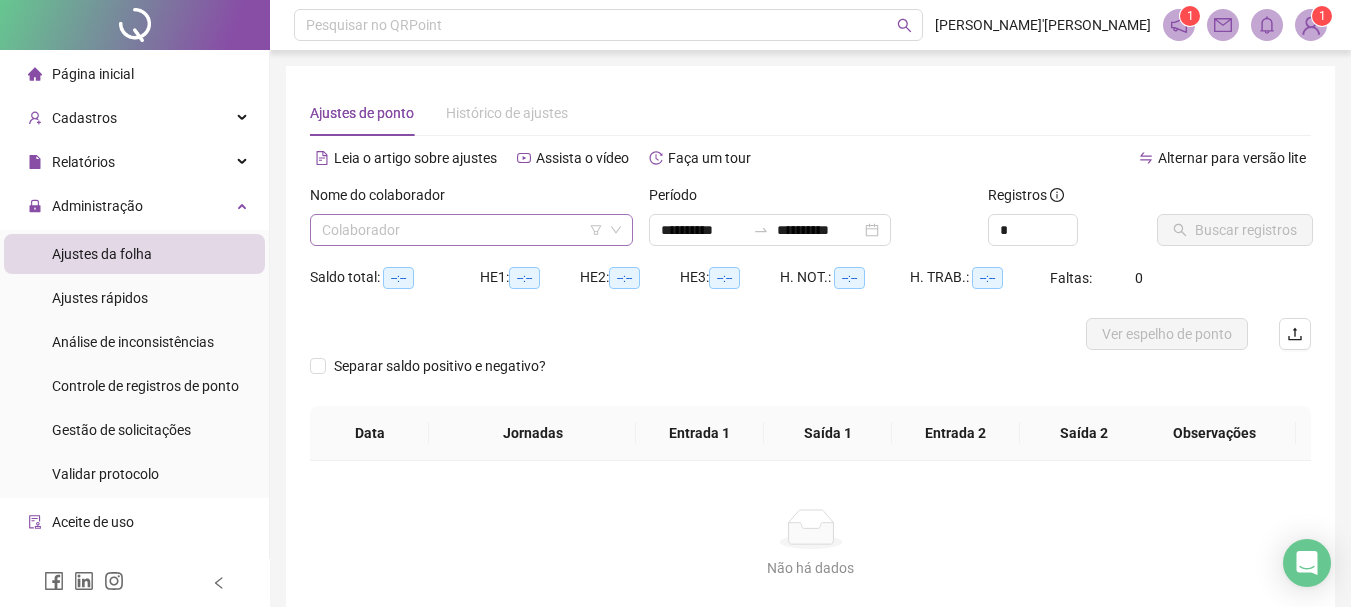 click at bounding box center [465, 230] 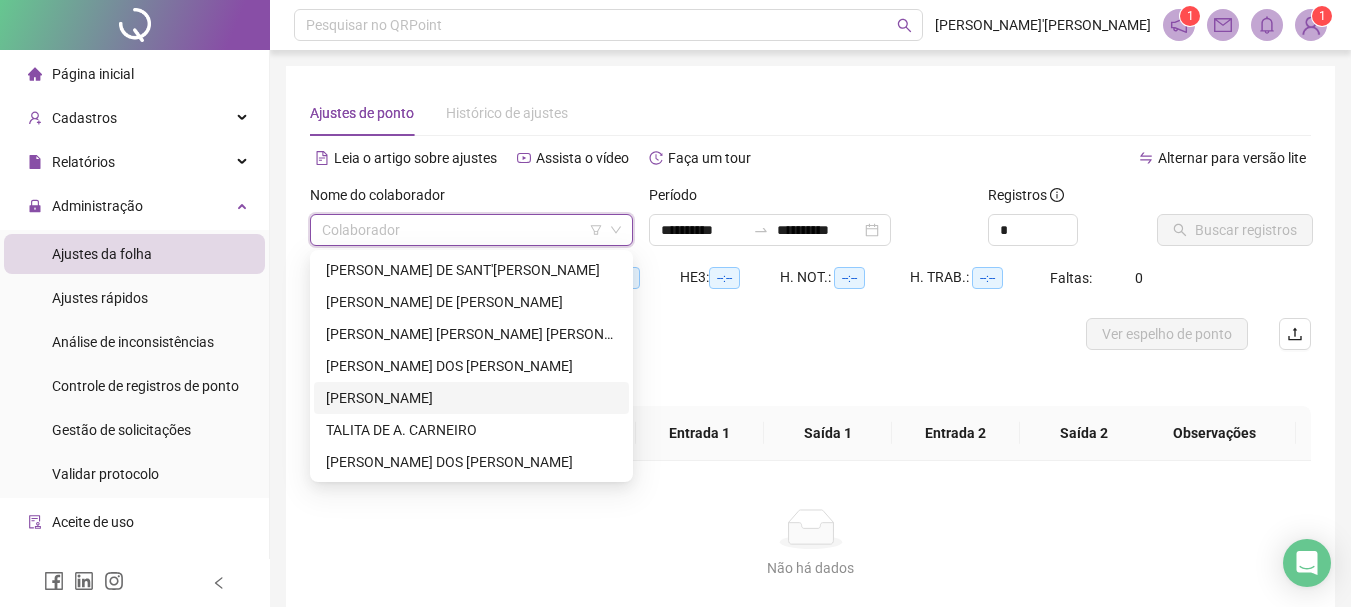 click on "[PERSON_NAME]" at bounding box center [471, 398] 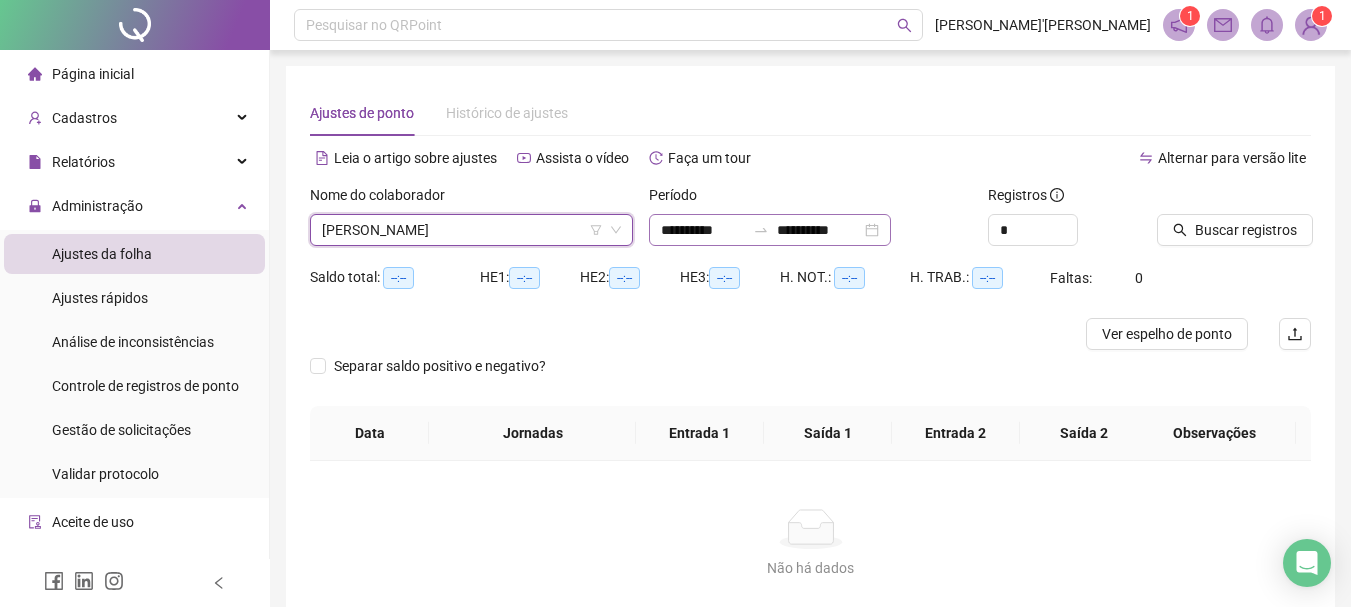 drag, startPoint x: 921, startPoint y: 232, endPoint x: 876, endPoint y: 238, distance: 45.39824 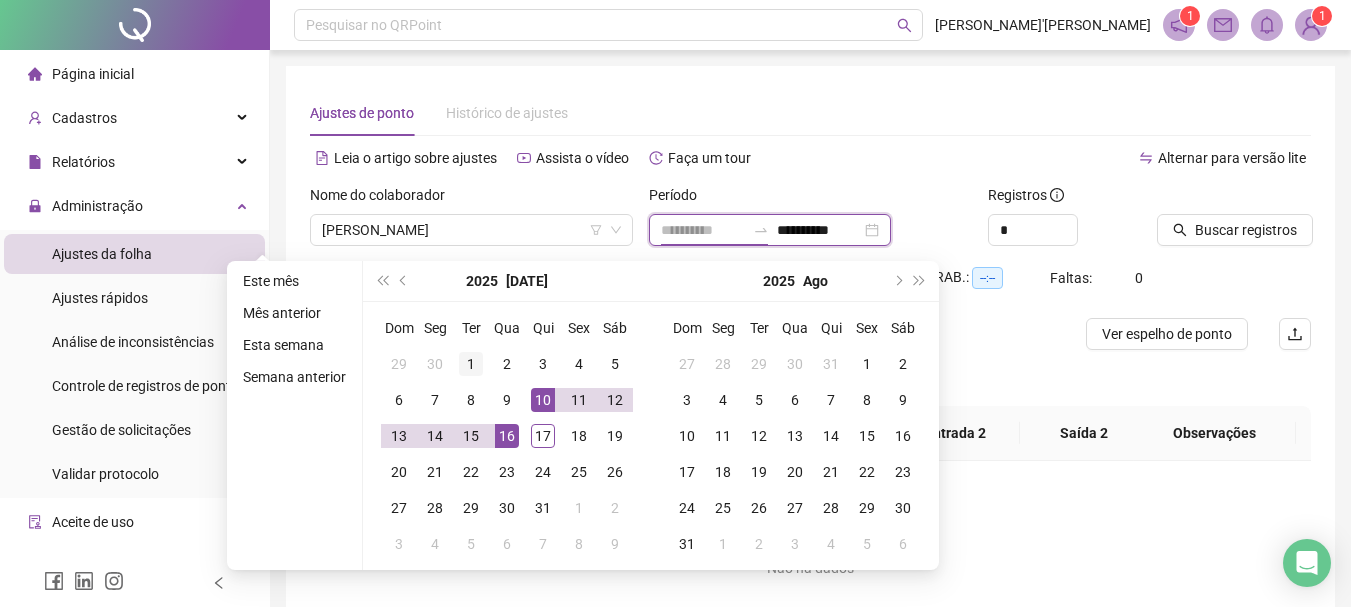 type on "**********" 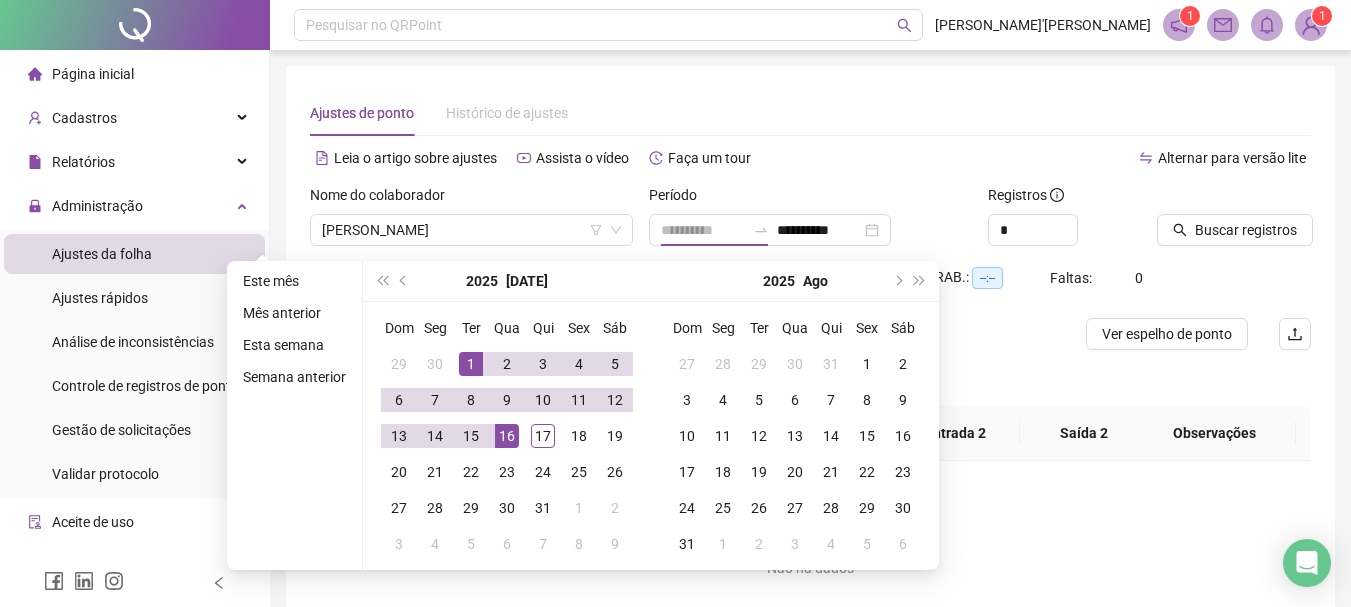 click on "1" at bounding box center [471, 364] 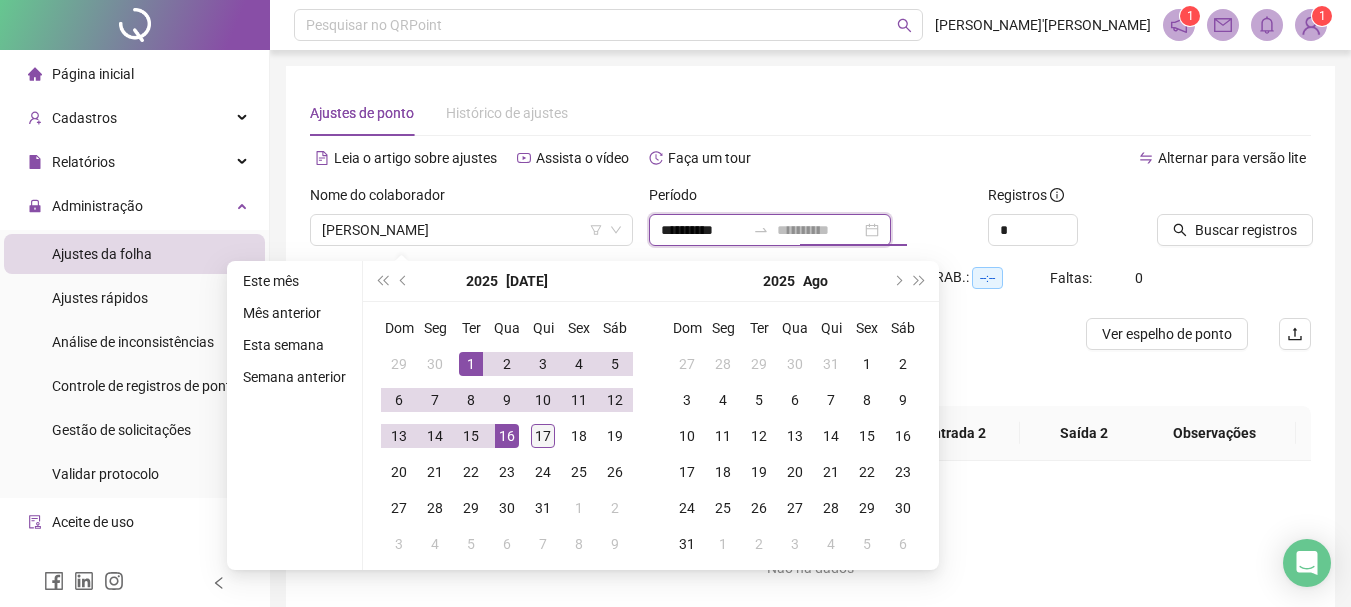 type on "**********" 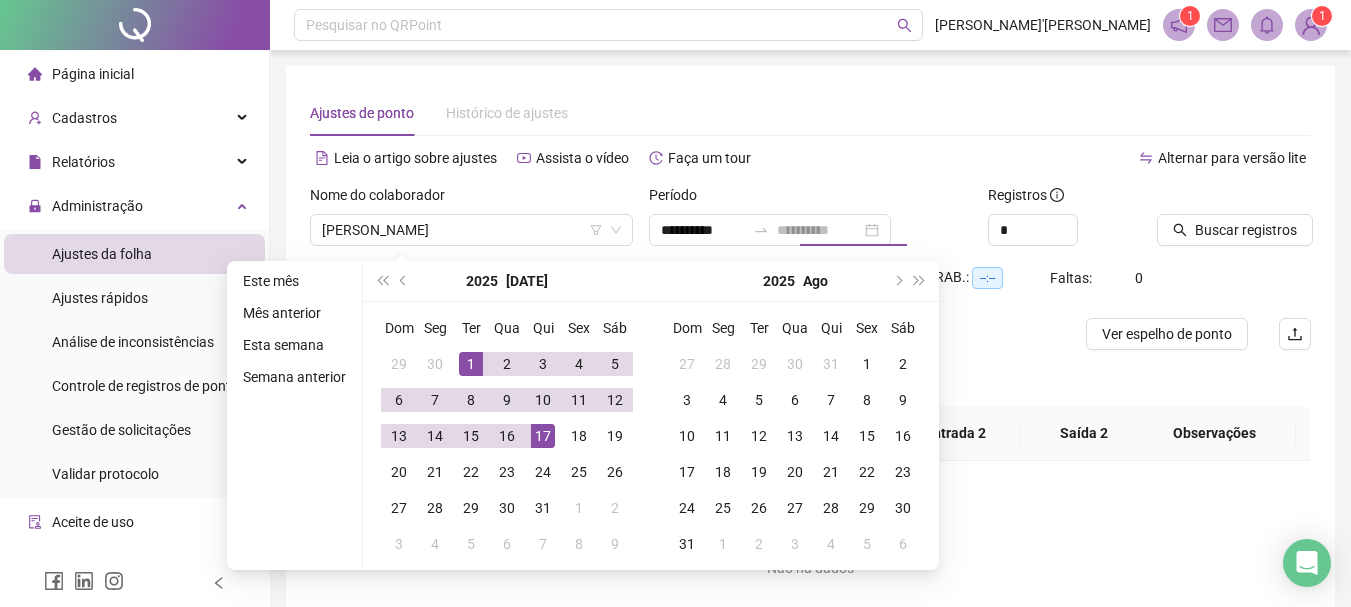 click on "17" at bounding box center [543, 436] 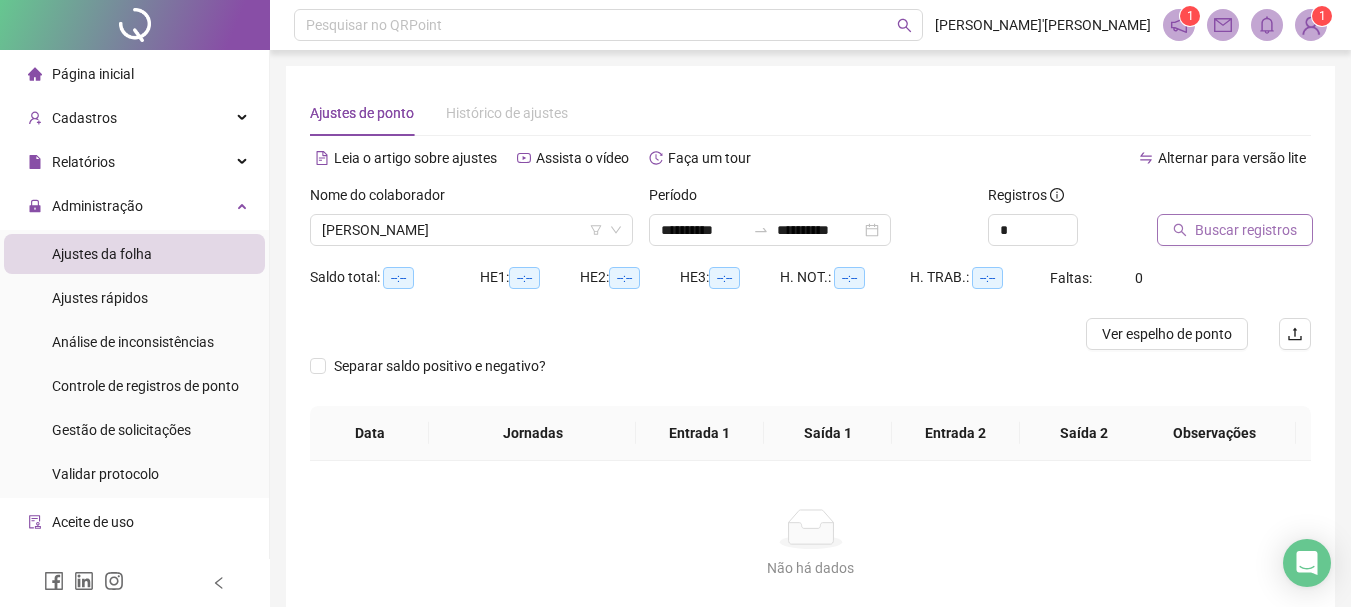 click on "Buscar registros" at bounding box center (1246, 230) 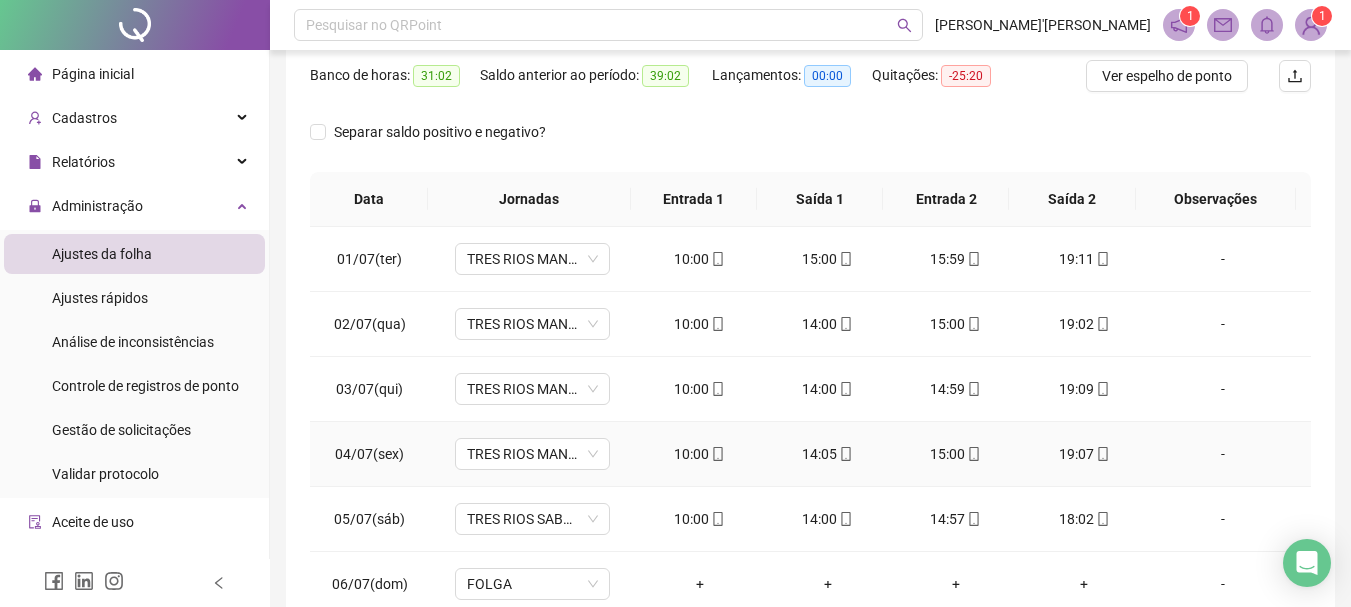 scroll, scrollTop: 415, scrollLeft: 0, axis: vertical 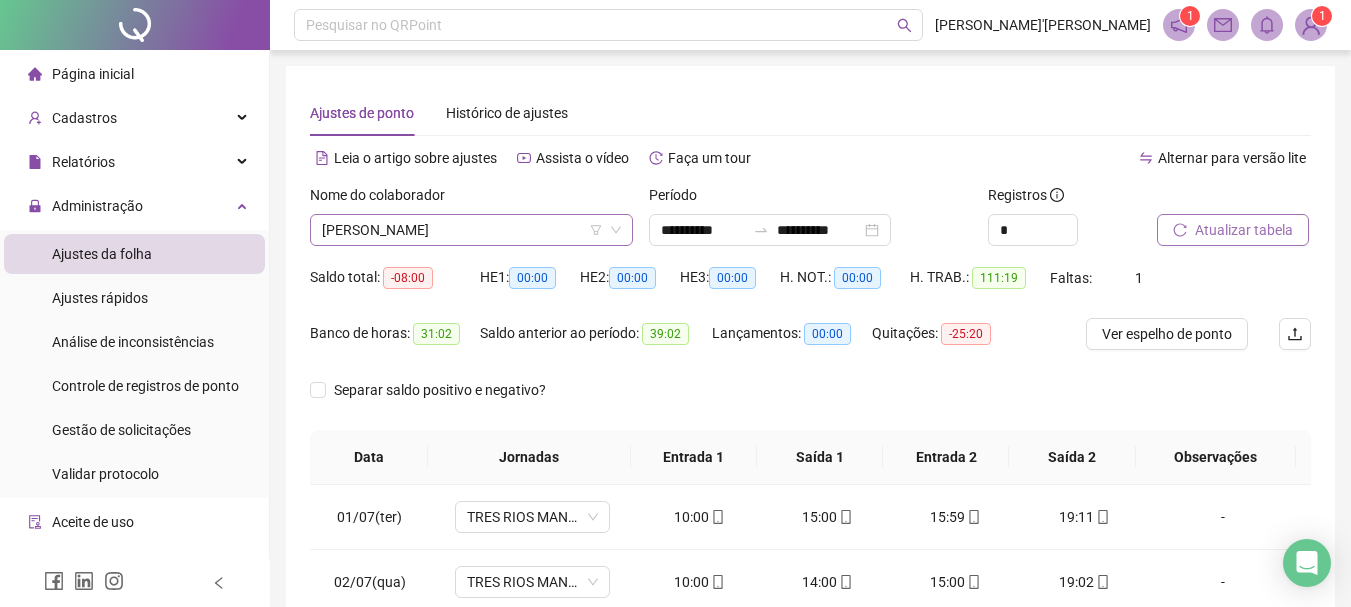 click on "[PERSON_NAME]" at bounding box center (471, 230) 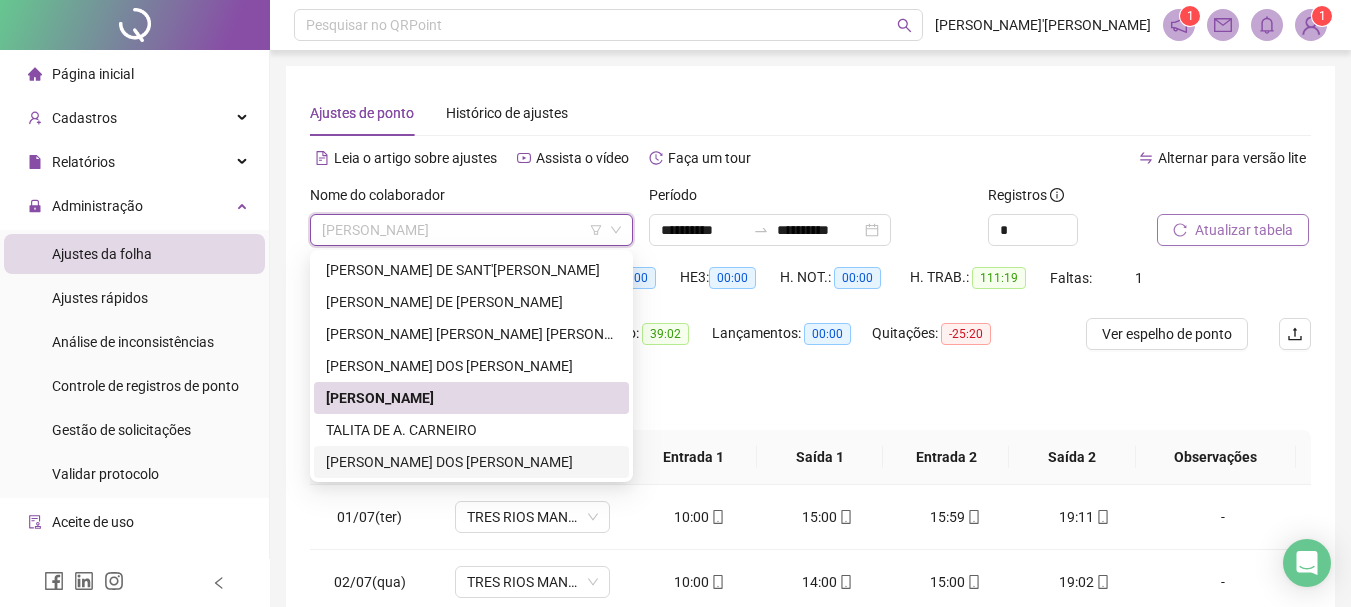 click on "[PERSON_NAME] DOS [PERSON_NAME]" at bounding box center [471, 462] 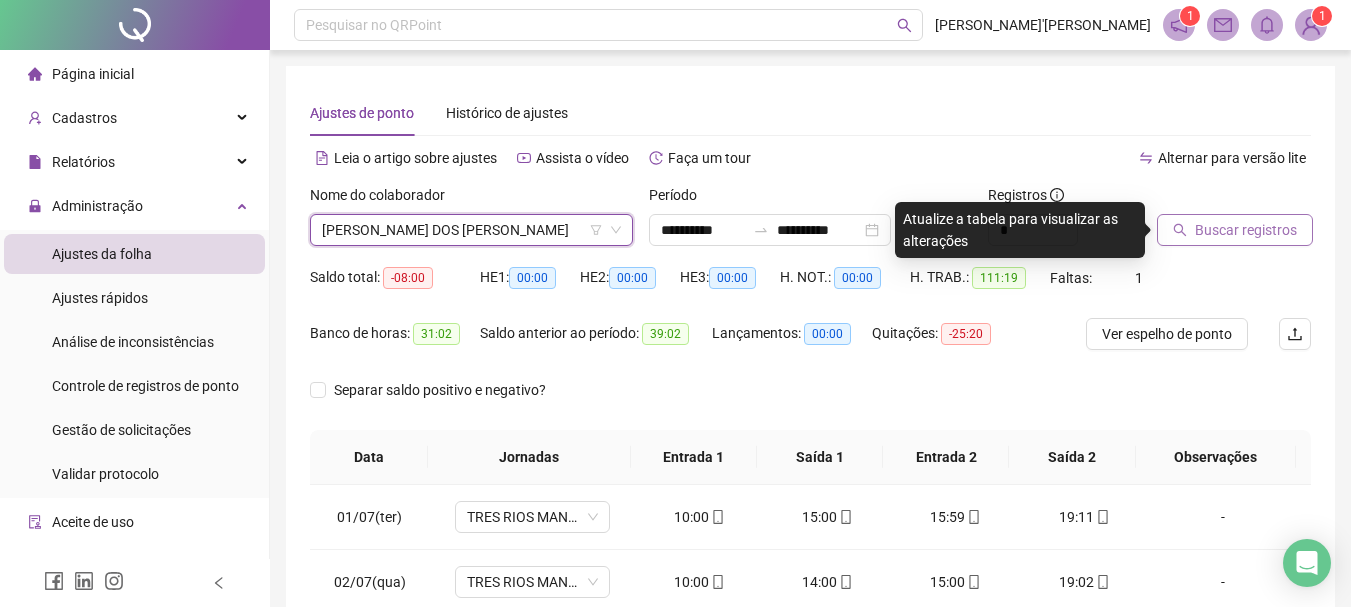click on "Buscar registros" at bounding box center [1246, 230] 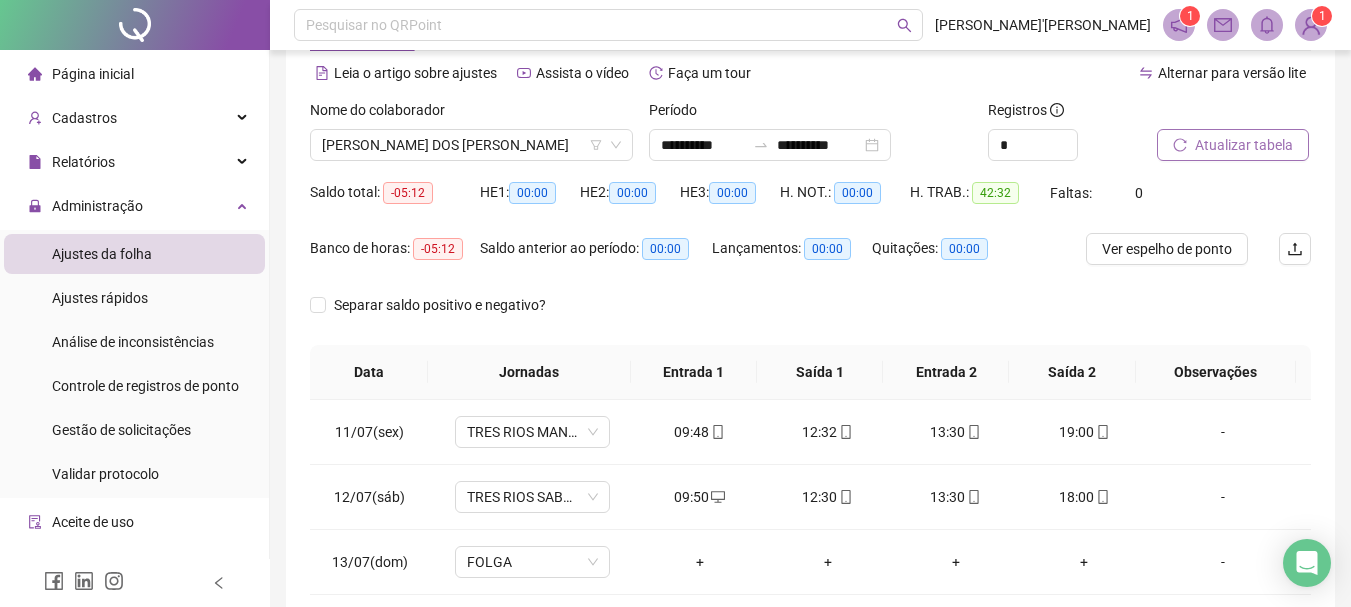 scroll, scrollTop: 415, scrollLeft: 0, axis: vertical 